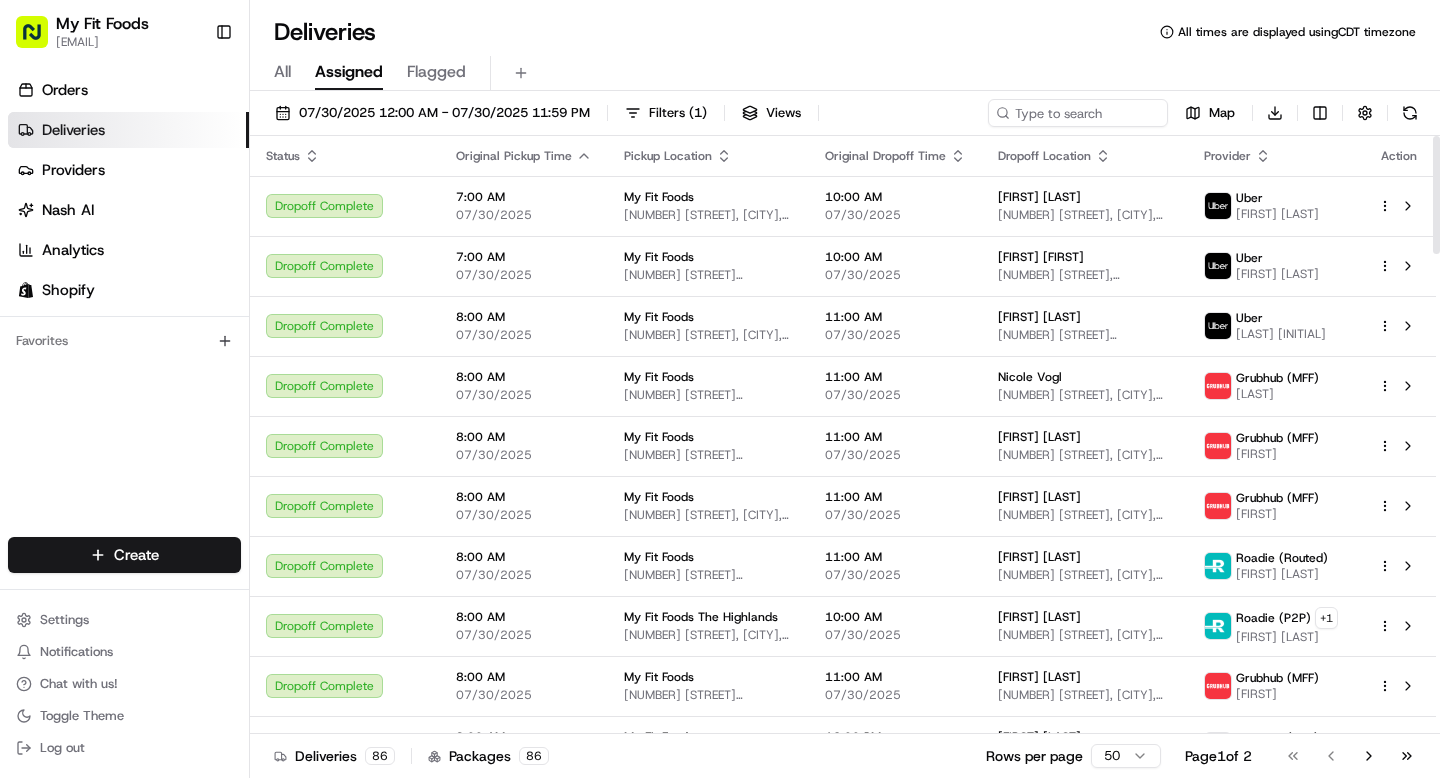 scroll, scrollTop: 0, scrollLeft: 0, axis: both 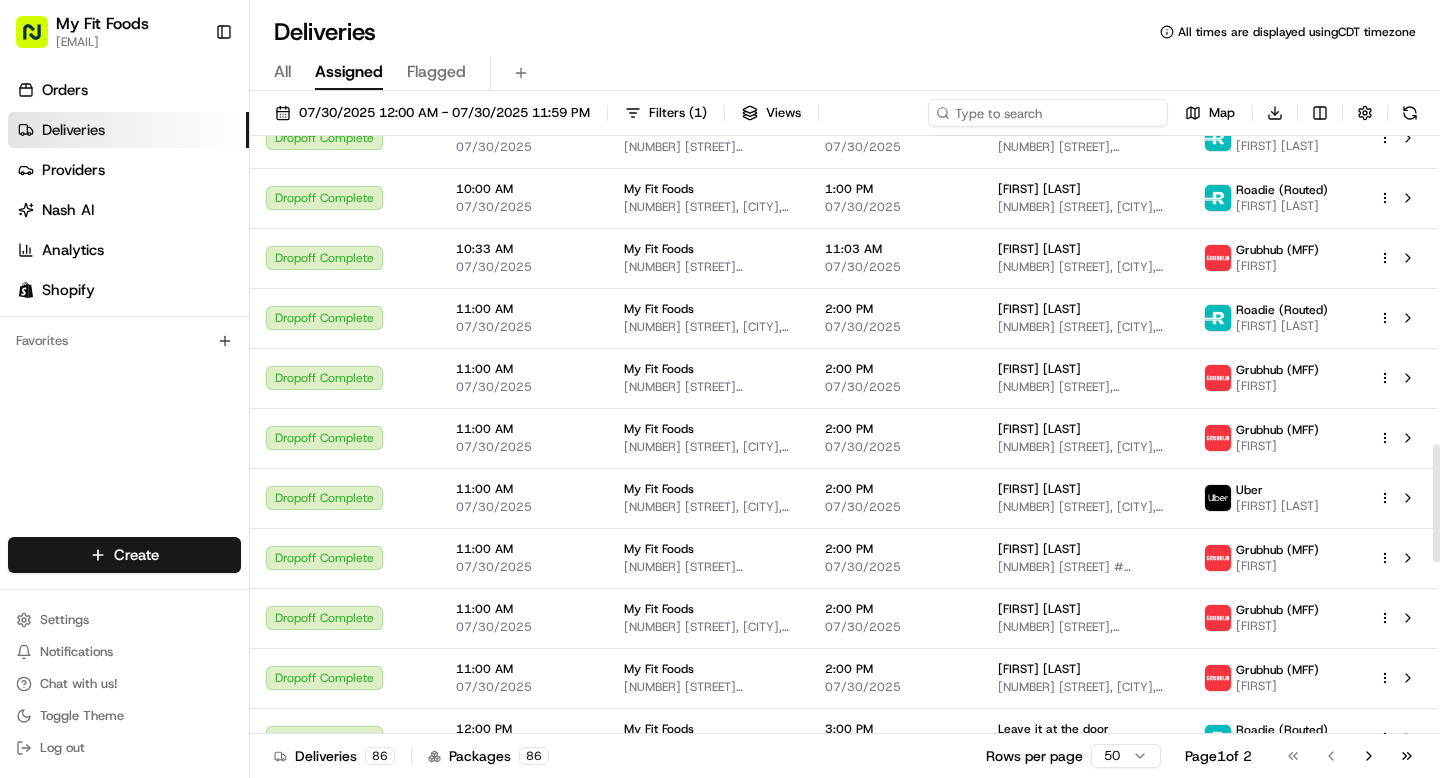 click at bounding box center (1048, 113) 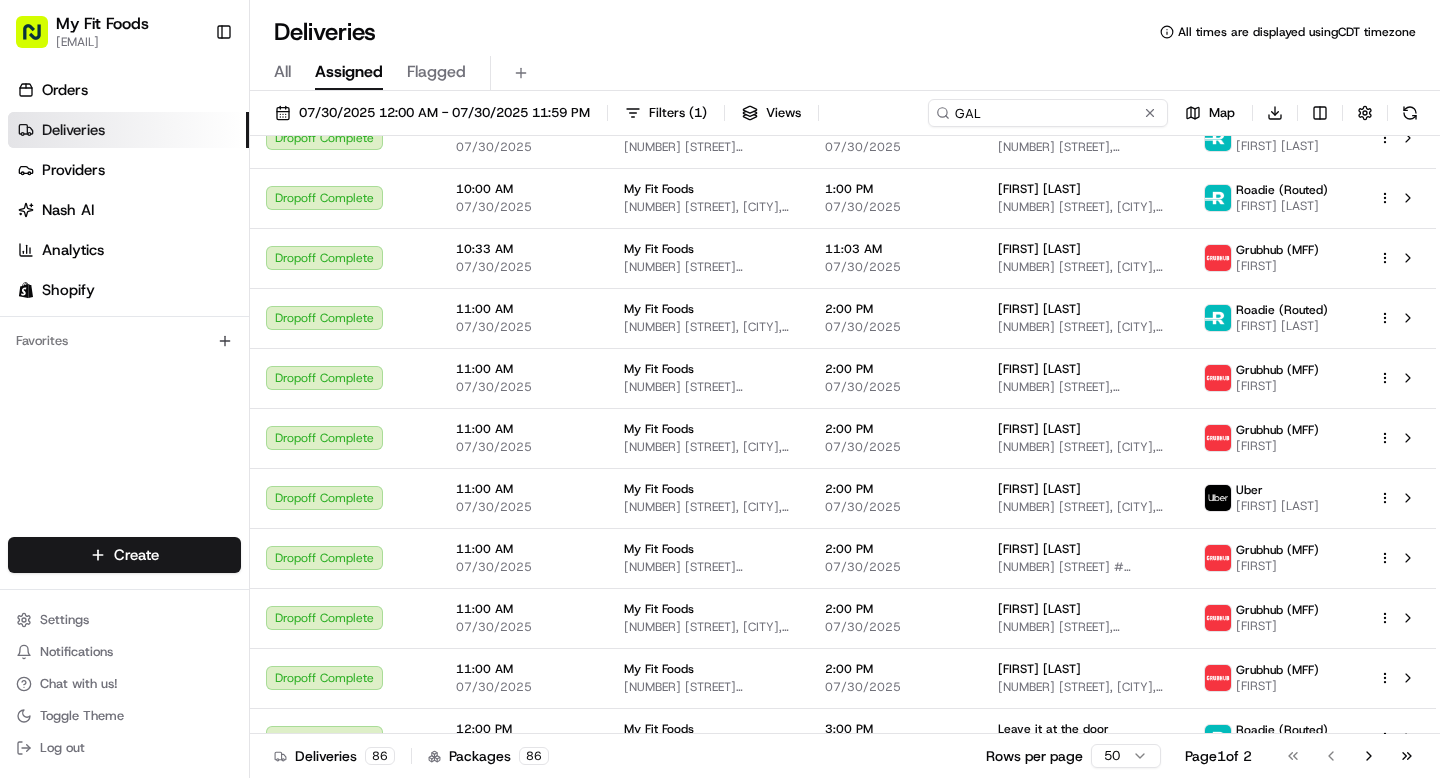 type on "GALL" 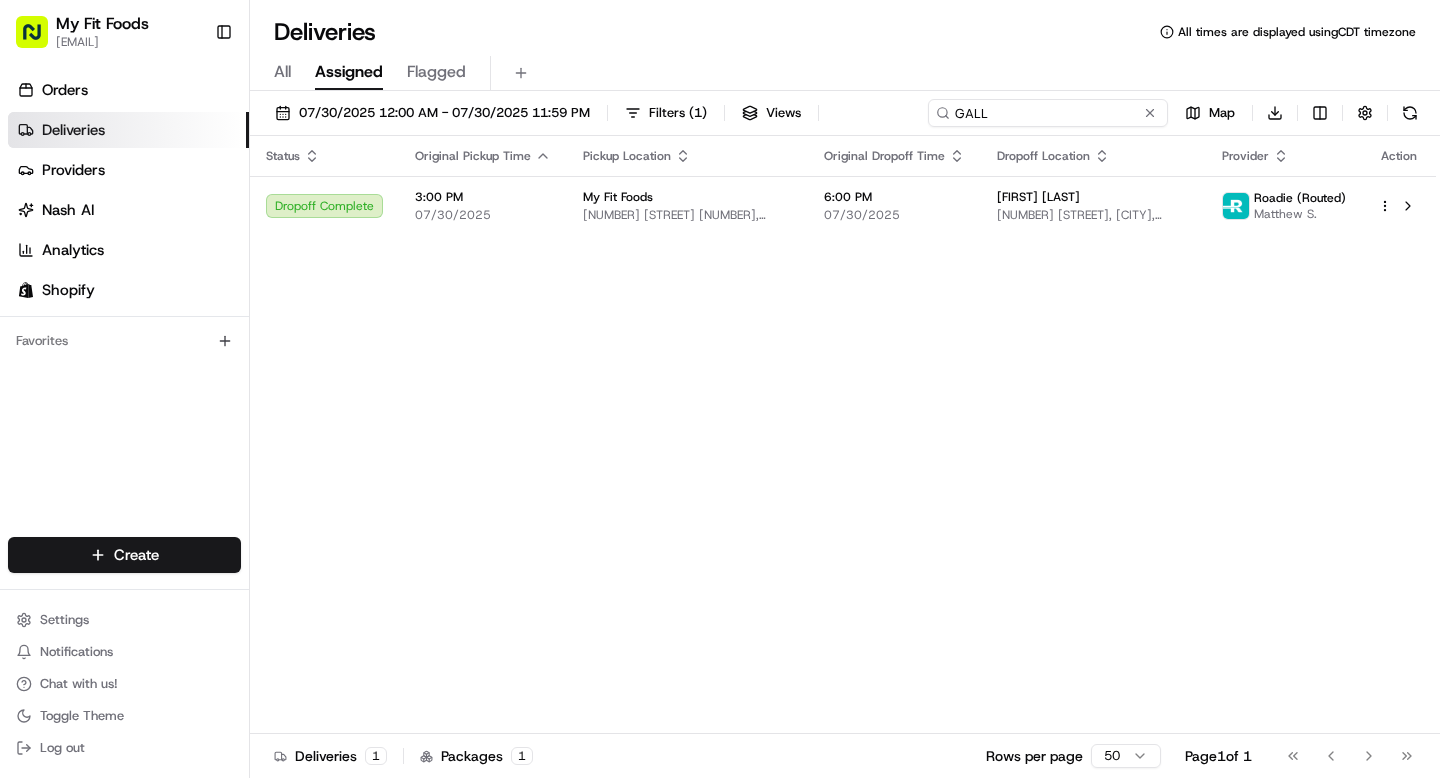 click on "GALL" at bounding box center [1048, 113] 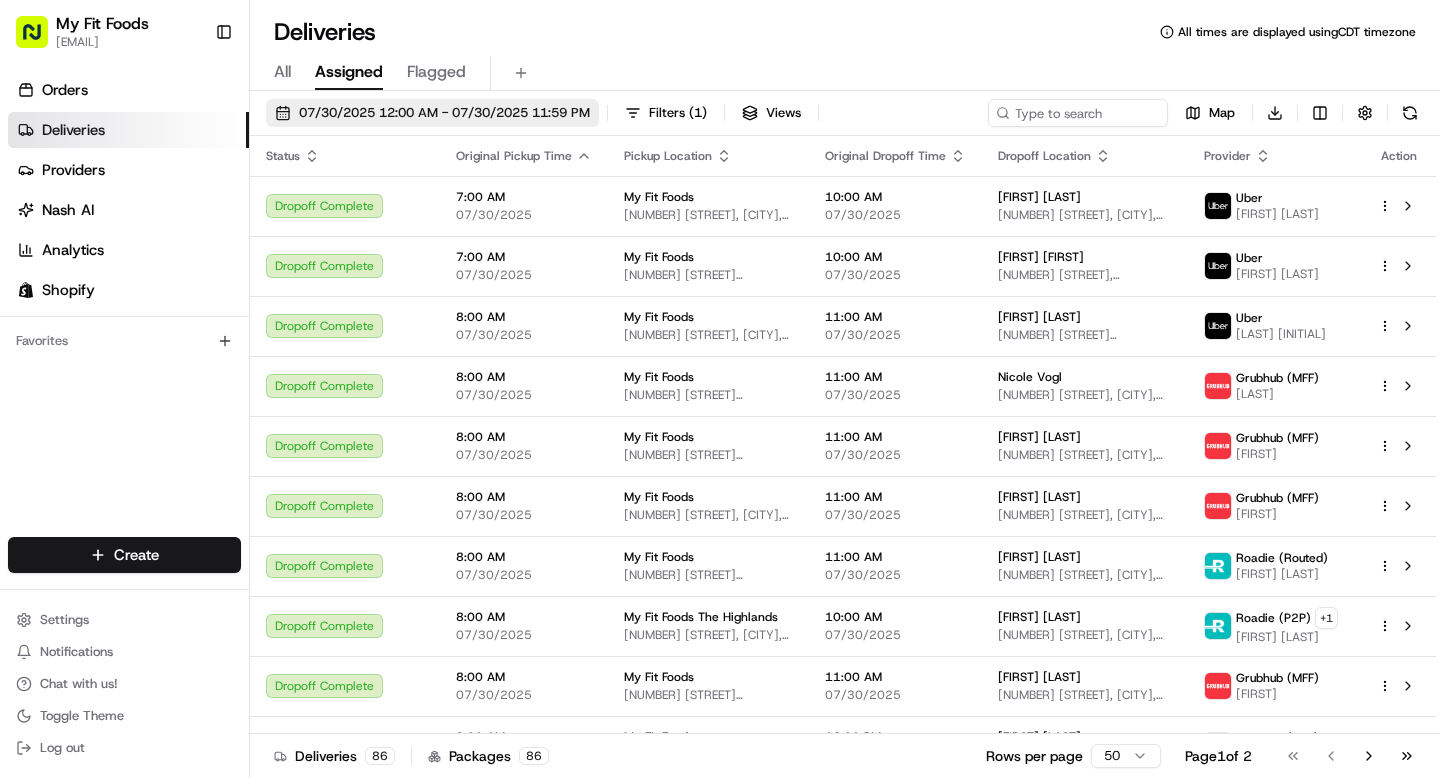 click on "07/30/2025 12:00 AM - 07/30/2025 11:59 PM" at bounding box center (444, 113) 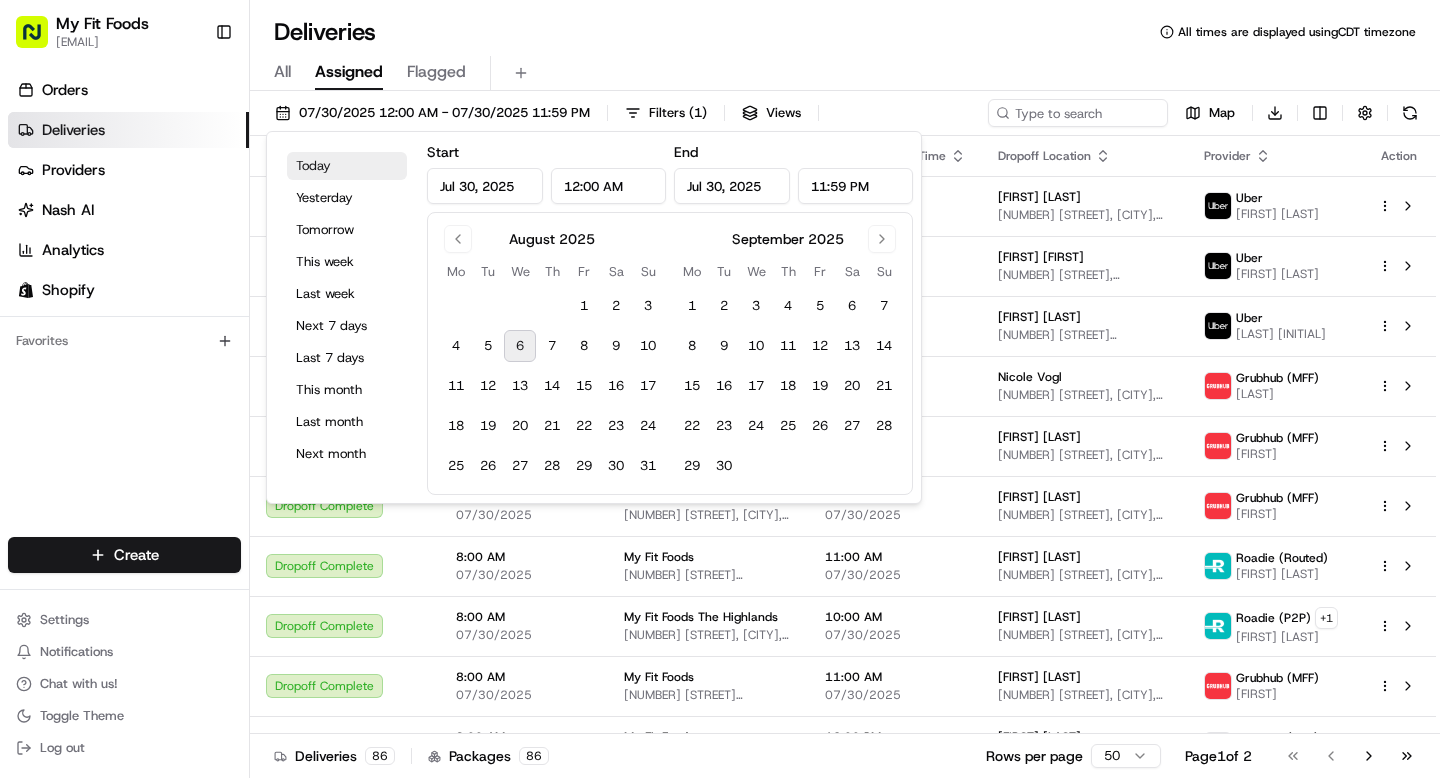 click on "Today" at bounding box center (347, 166) 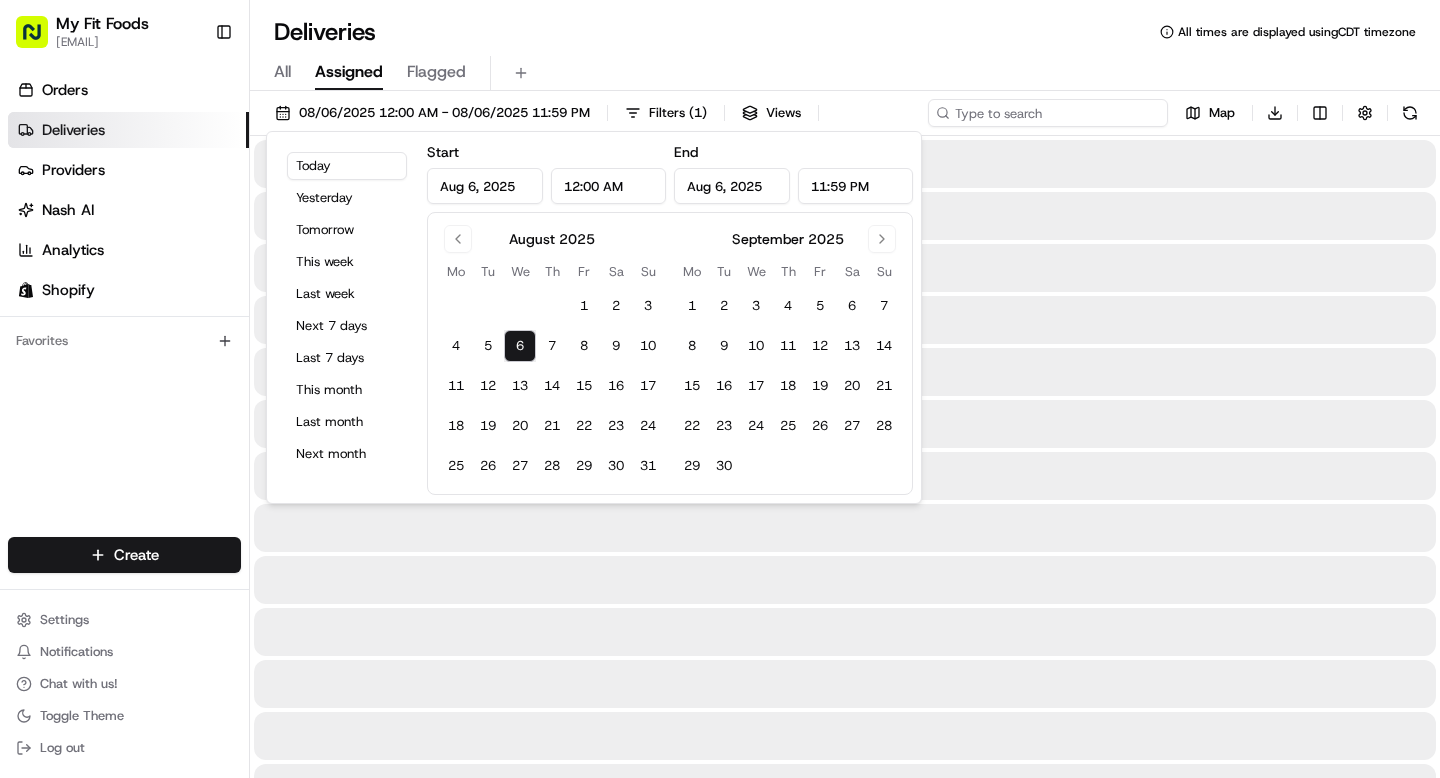 click at bounding box center [1048, 113] 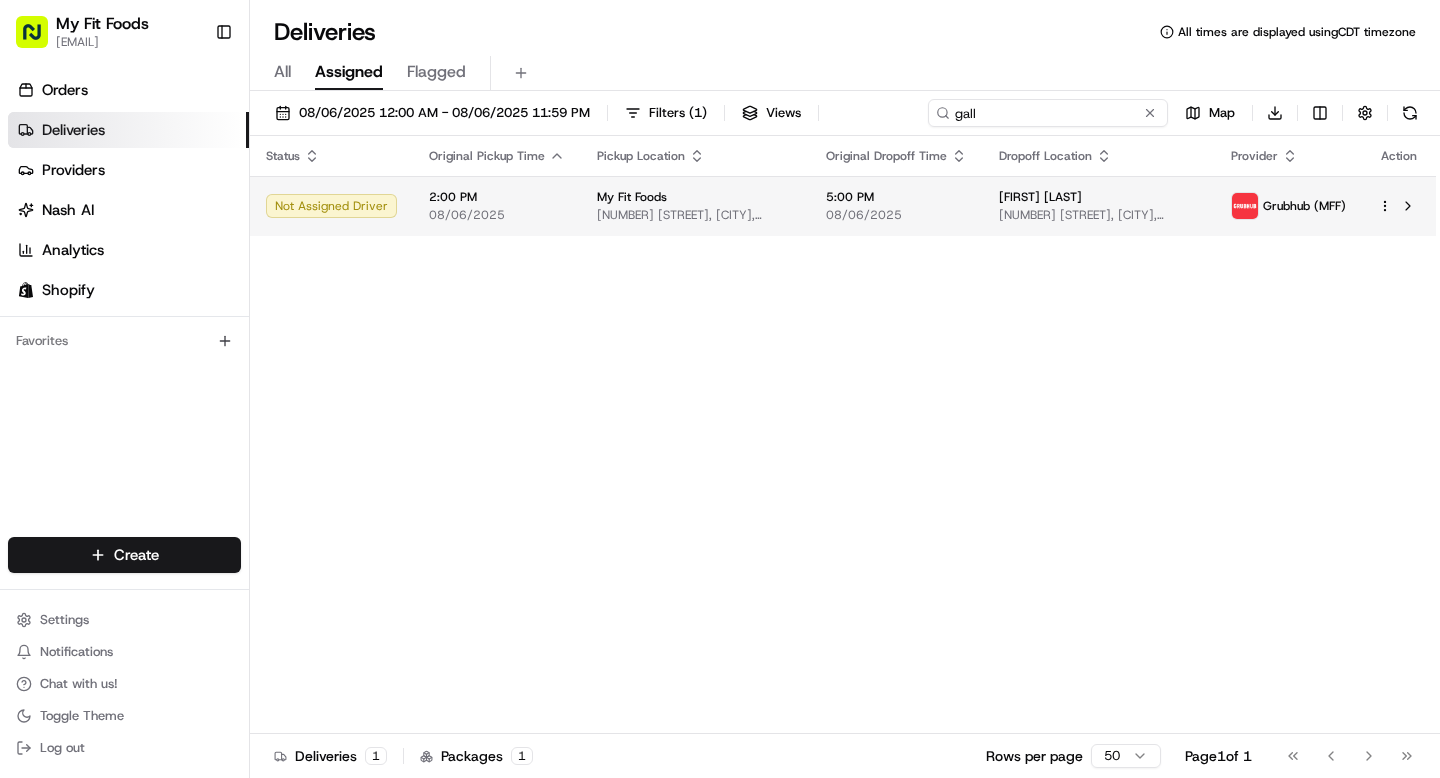 type on "gall" 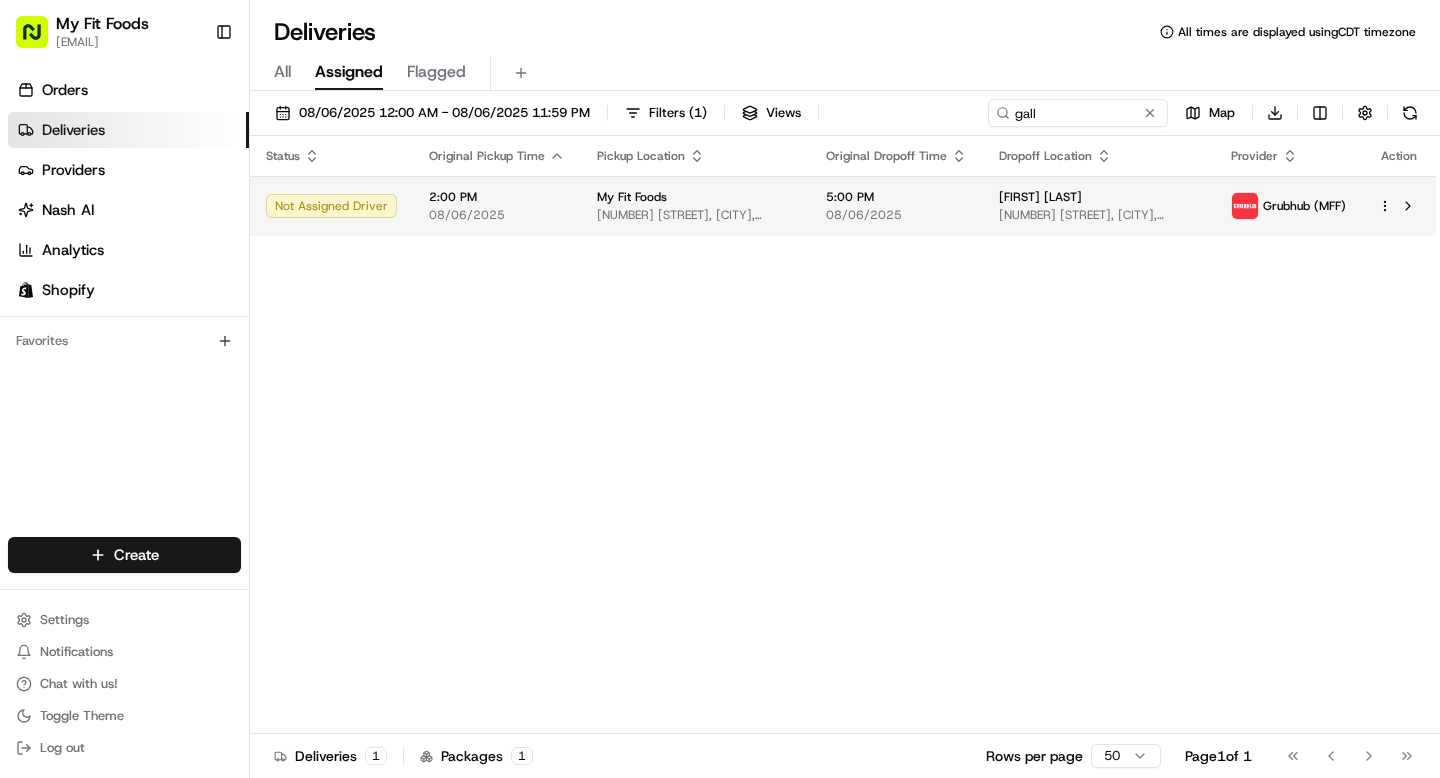 click on "My Fit Foods [EMAIL] Toggle Sidebar Orders Deliveries Providers Nash AI Analytics Shopify Favorites Main Menu Members & Organization Organization Users Roles Preferences Customization Tracking Orchestration Automations Dispatch Strategy Optimization Strategy Locations Pickup Locations Dropoff Locations Shifts Billing Billing Refund Requests Integrations Notification Triggers Webhooks API Keys Request Logs Create Settings Notifications Chat with us! Toggle Theme Log out Deliveries All times are displayed using CDT timezone All Assigned Flagged 08/06/2025 12:00 AM - 08/06/2025 11:59 PM Filters ( 1 ) Views gall Map Download Status Original Pickup Time Pickup Location Original Dropoff Time Dropoff Location Provider Action Not Assigned Driver 2:00 PM 08/06/2025 My Fit Foods [NUMBER] [STREET], [CITY], [STATE] [POSTAL_CODE], [COUNTRY] 5:00 PM 08/06/2025 [FIRST] [LAST] [NUMBER] [STREET], [CITY], [STATE] [POSTAL_CODE], [COUNTRY] Grubhub (MFF) Deliveries 1 Packages 1 Rows per page 50 Page 1 of 1 Go to first page Go to next page" at bounding box center (720, 389) 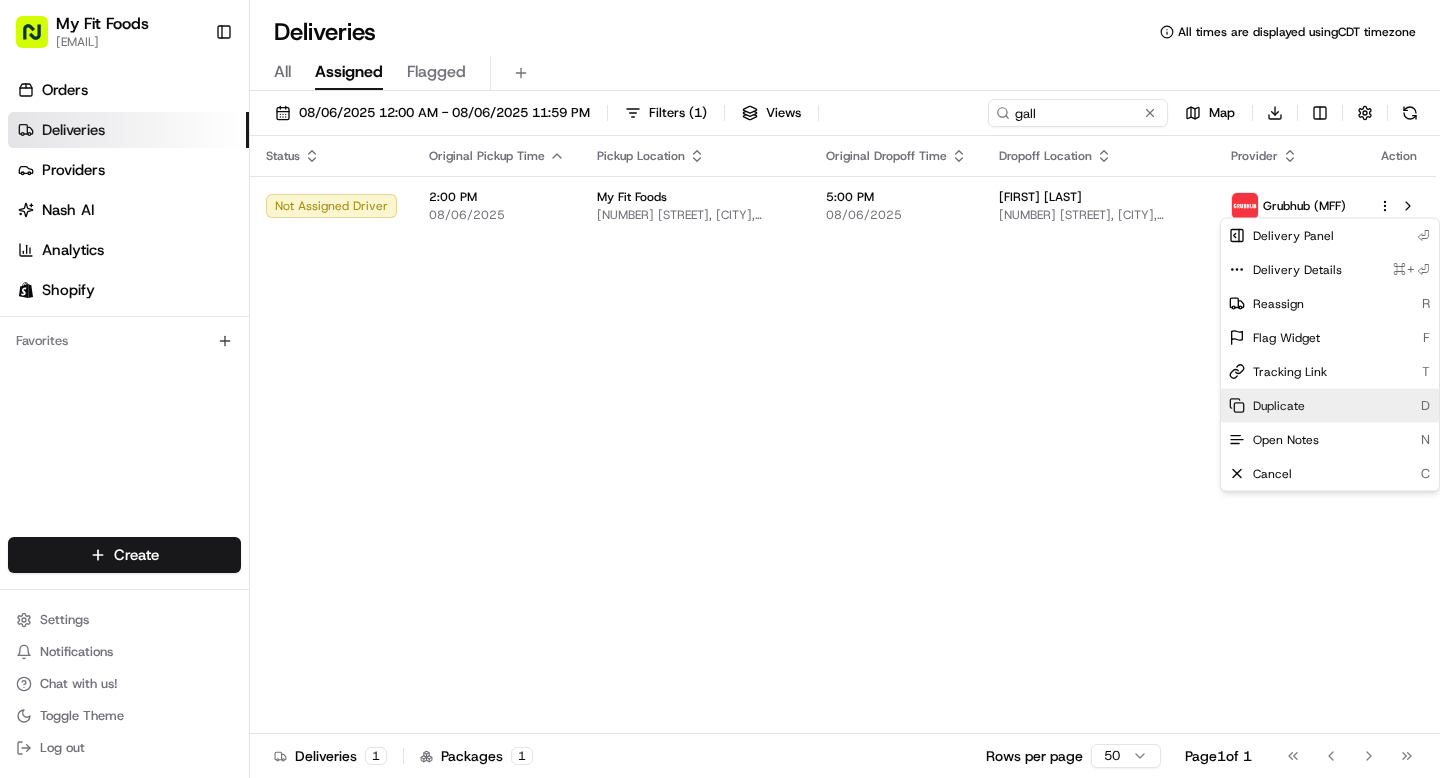 click on "Duplicate" at bounding box center [1279, 406] 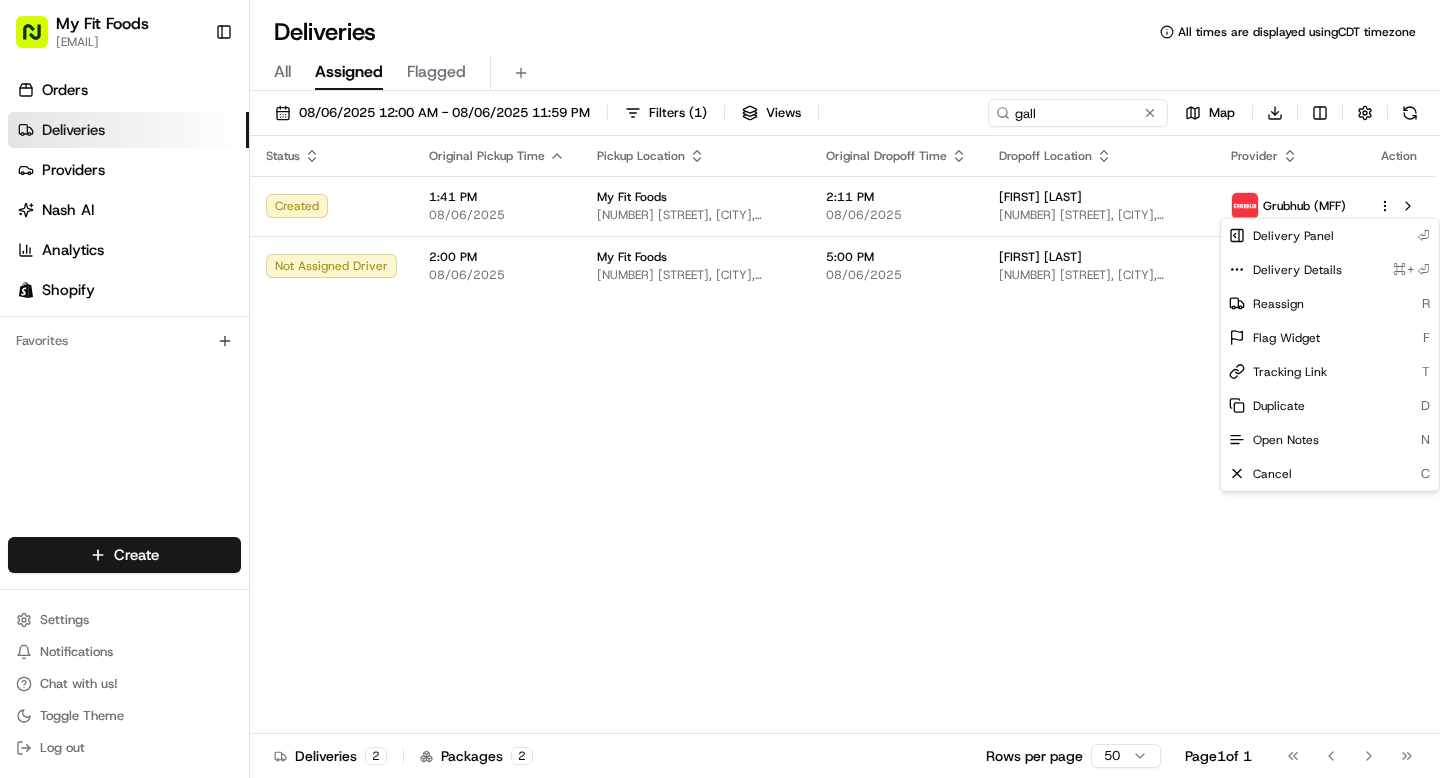 click on "My Fit Foods [EMAIL] Toggle Sidebar Orders Deliveries Providers Nash AI Analytics Shopify Favorites Main Menu Members & Organization Organization Users Roles Preferences Customization Tracking Orchestration Automations Dispatch Strategy Optimization Strategy Locations Pickup Locations Dropoff Locations Shifts Billing Billing Refund Requests Integrations Notification Triggers Webhooks API Keys Request Logs Create Settings Notifications Chat with us! Toggle Theme Log out Deliveries All times are displayed using CDT timezone All Assigned Flagged 08/06/2025 12:00 AM - 08/06/2025 11:59 PM Filters ( 1 ) Views gall Map Download Status Original Pickup Time Pickup Location Original Dropoff Time Dropoff Location Provider Action Created 1:41 PM 08/06/2025 My Fit Foods [NUMBER] [STREET], [CITY], [STATE] [POSTAL_CODE], [COUNTRY] 2:11 PM 08/06/2025 [FIRST] [LAST] [NUMBER] [STREET], [CITY], [STATE] [POSTAL_CODE], [COUNTRY] Grubhub (MFF) Not Assigned Driver 2:00 PM 08/06/2025 My Fit Foods [NUMBER] [STREET], [CITY], [STATE] [POSTAL_CODE], [COUNTRY] 5:00 PM" at bounding box center (720, 389) 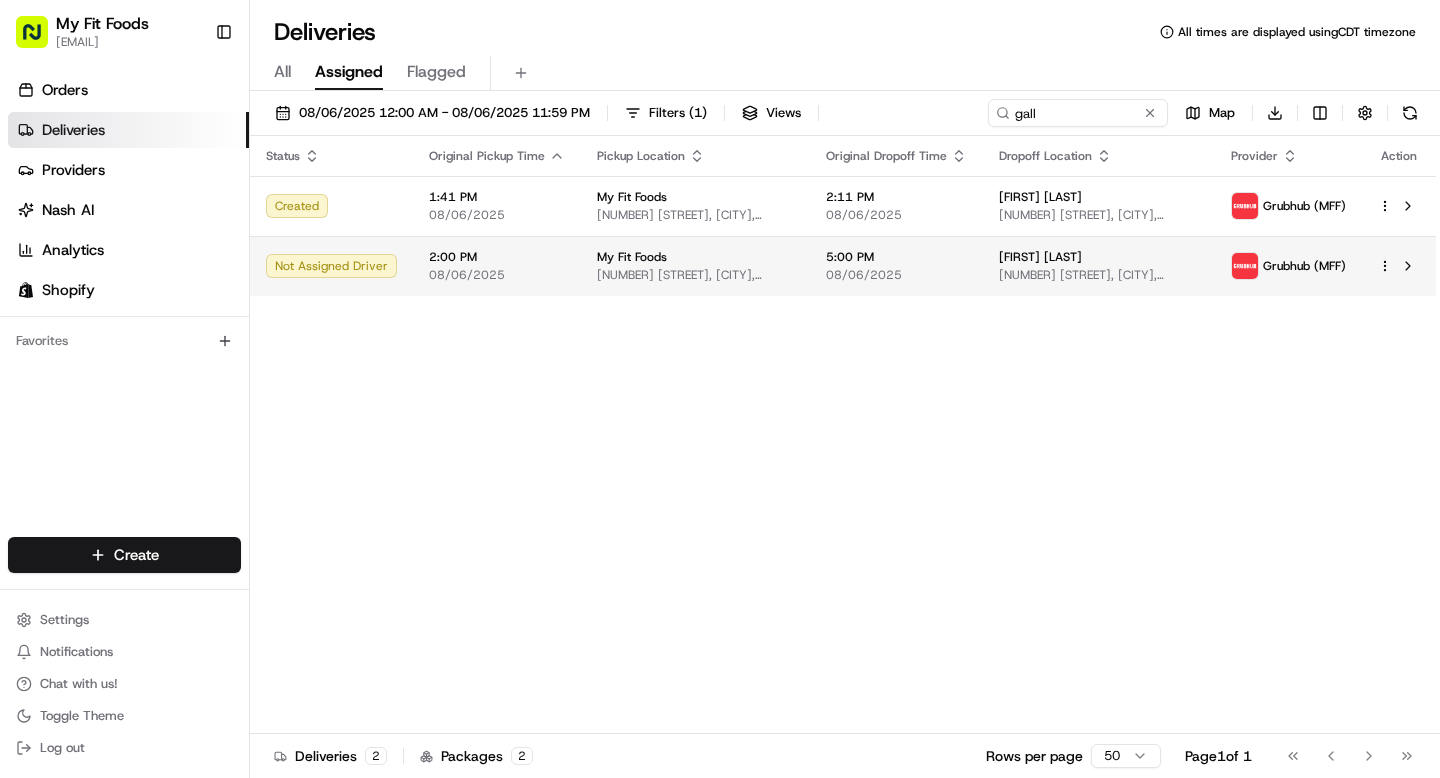 click on "My Fit Foods [EMAIL] Toggle Sidebar Orders Deliveries Providers Nash AI Analytics Shopify Favorites Main Menu Members & Organization Organization Users Roles Preferences Customization Tracking Orchestration Automations Dispatch Strategy Optimization Strategy Locations Pickup Locations Dropoff Locations Shifts Billing Billing Refund Requests Integrations Notification Triggers Webhooks API Keys Request Logs Create Settings Notifications Chat with us! Toggle Theme Log out Deliveries All times are displayed using CDT timezone All Assigned Flagged 08/06/2025 12:00 AM - 08/06/2025 11:59 PM Filters ( 1 ) Views gall Map Download Status Original Pickup Time Pickup Location Original Dropoff Time Dropoff Location Provider Action Created 1:41 PM 08/06/2025 My Fit Foods [NUMBER] [STREET], [CITY], [STATE] [POSTAL_CODE], [COUNTRY] 2:11 PM 08/06/2025 [FIRST] [LAST] [NUMBER] [STREET], [CITY], [STATE] [POSTAL_CODE], [COUNTRY] Grubhub (MFF) Not Assigned Driver 2:00 PM 08/06/2025 My Fit Foods [NUMBER] [STREET], [CITY], [STATE] [POSTAL_CODE], [COUNTRY] 5:00 PM" at bounding box center (720, 389) 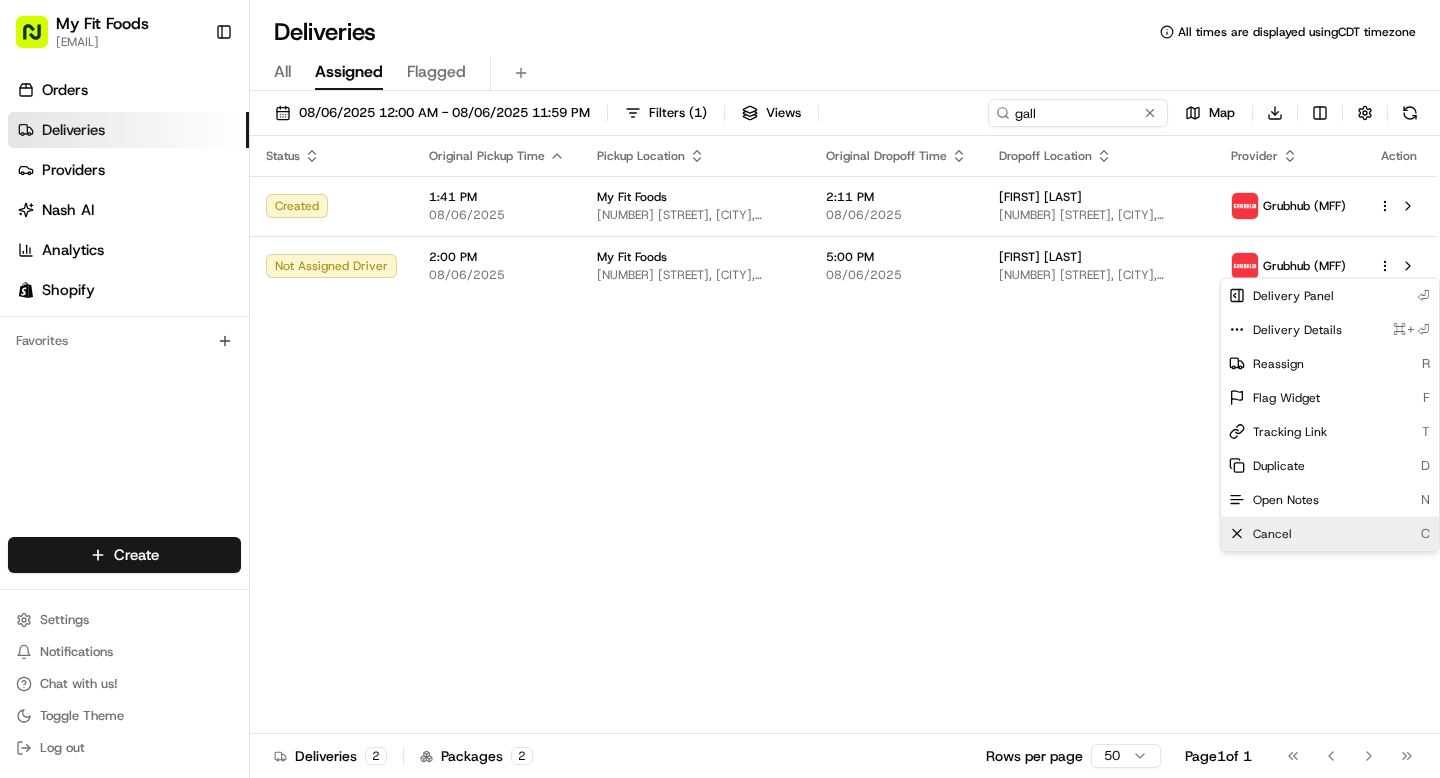 click on "Cancel" at bounding box center (1272, 534) 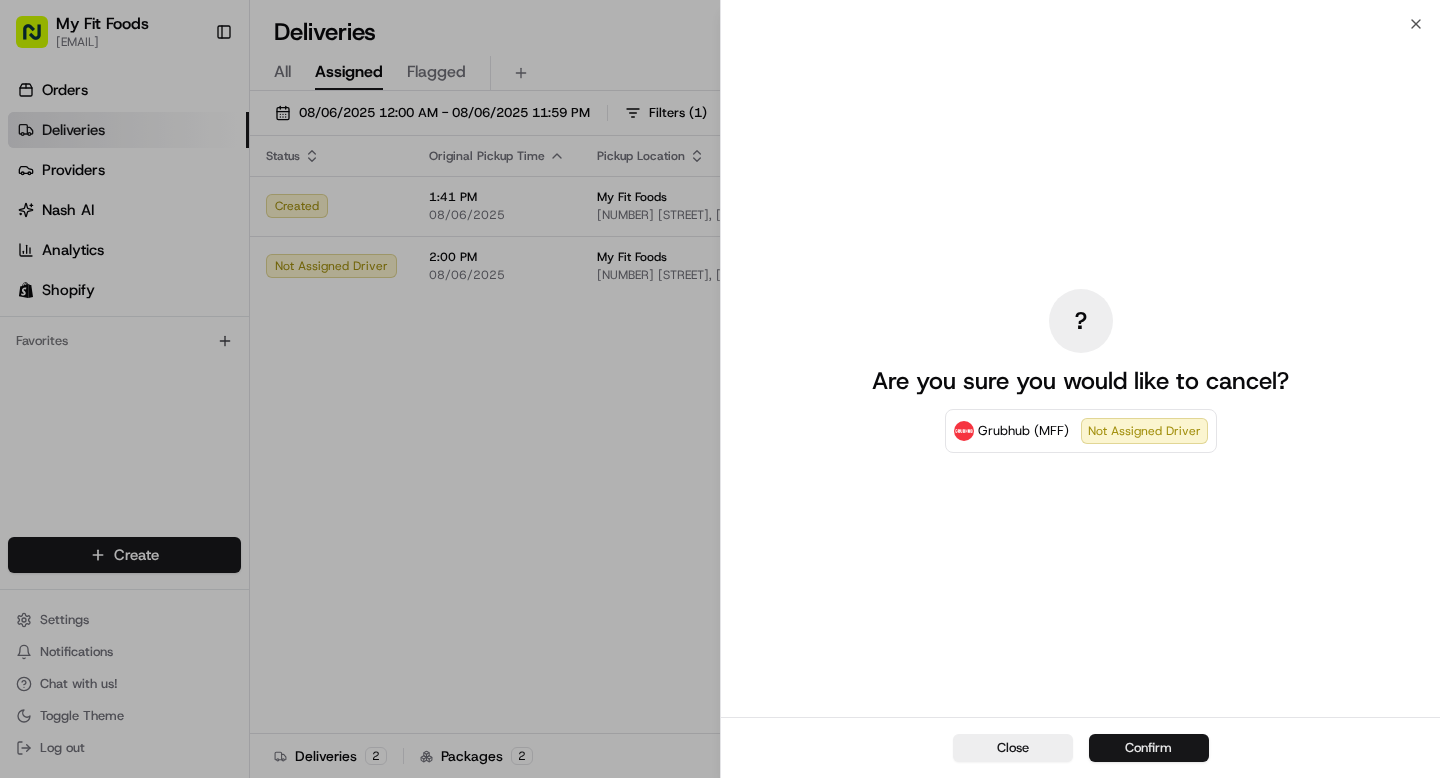 click on "Confirm" at bounding box center (1149, 748) 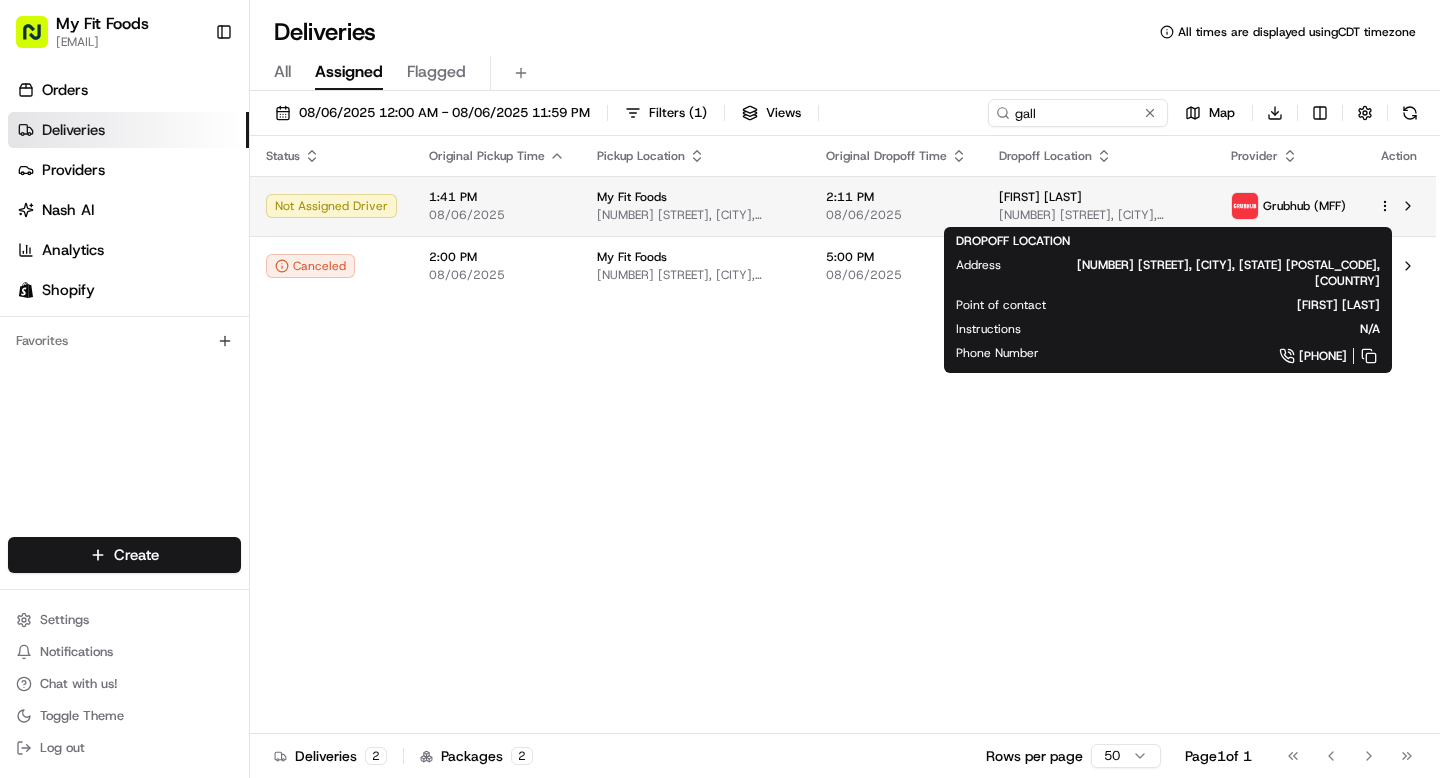 click on "[FIRST] [LAST] [NUMBER] [STREET], [CITY], [STATE] [POSTAL_CODE], [COUNTRY]" at bounding box center [1099, 206] 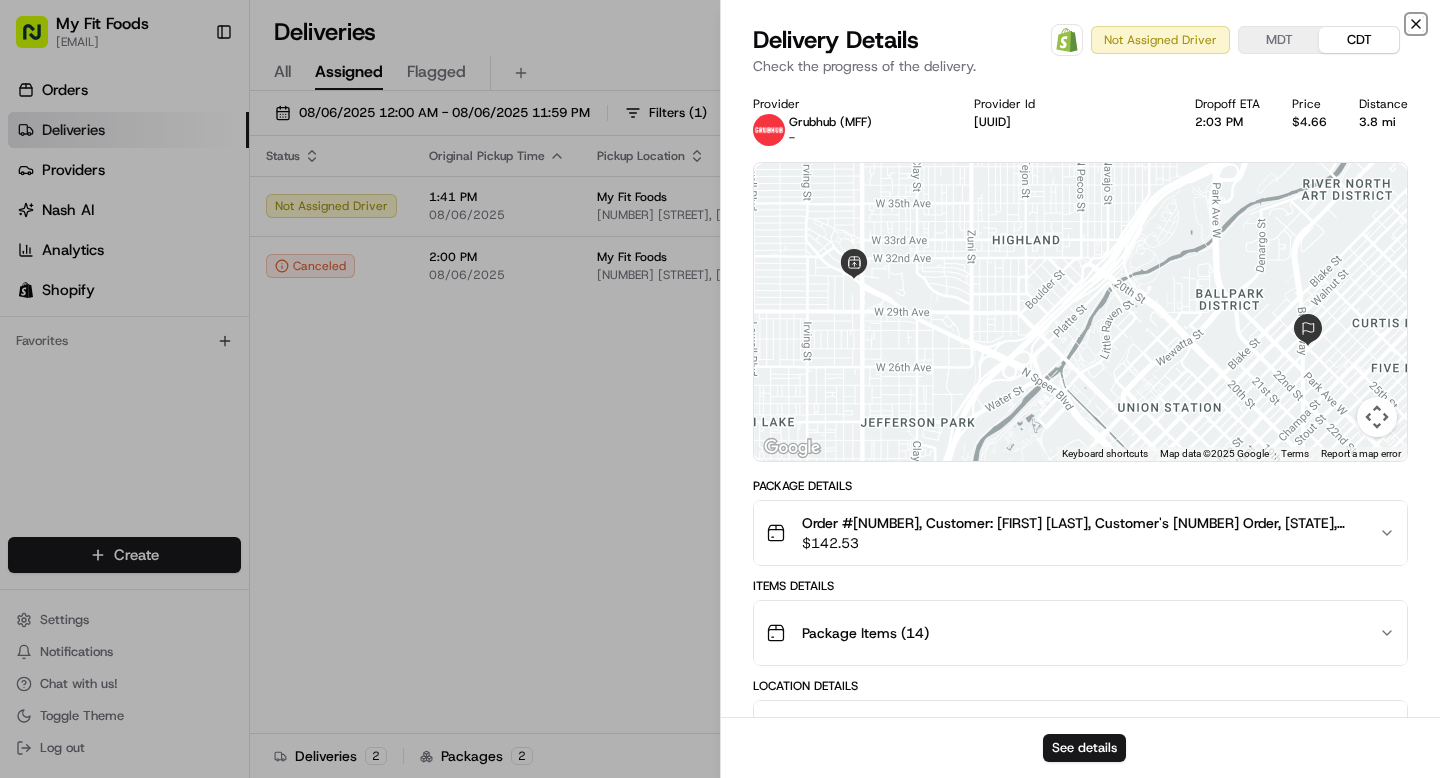 click 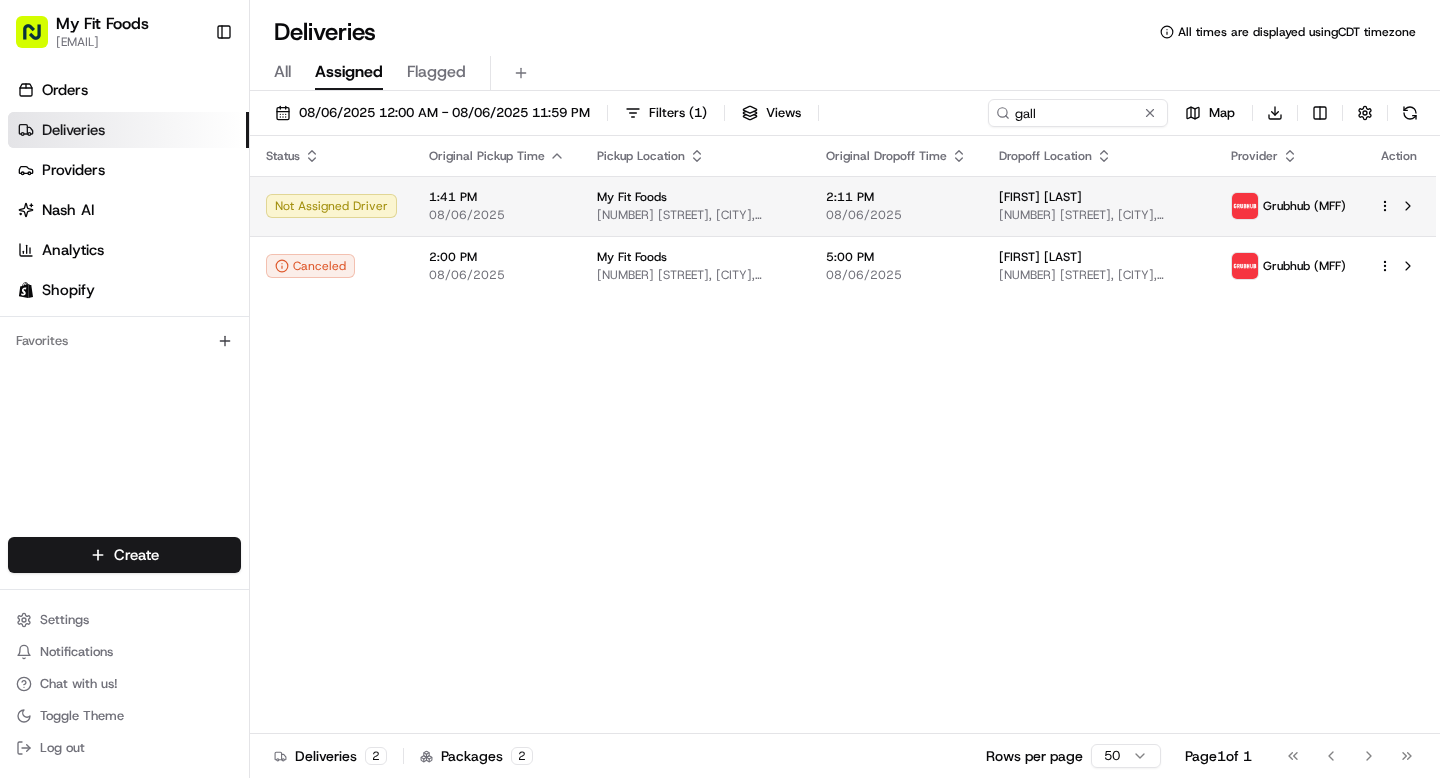 click on "2:11 PM" at bounding box center [896, 197] 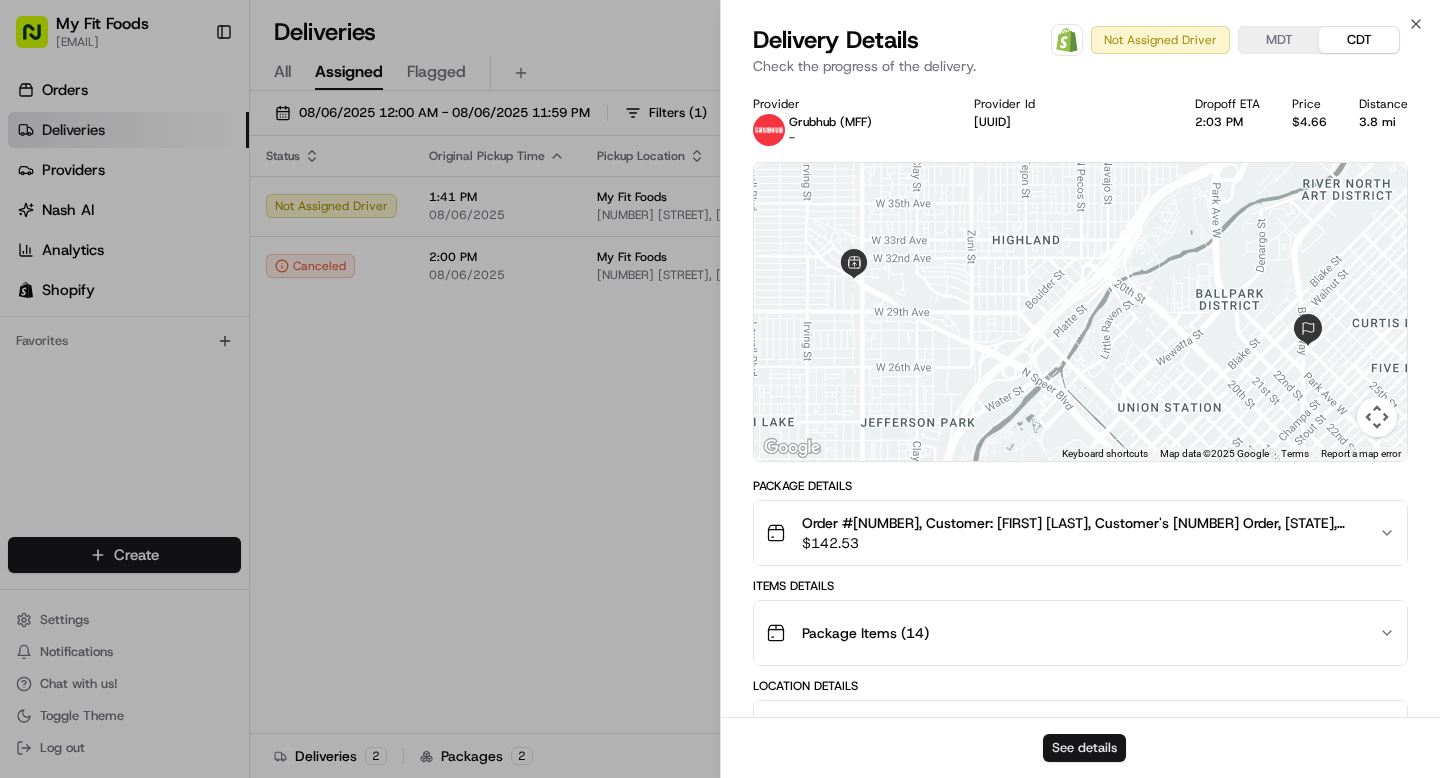 click on "See details" at bounding box center (1084, 748) 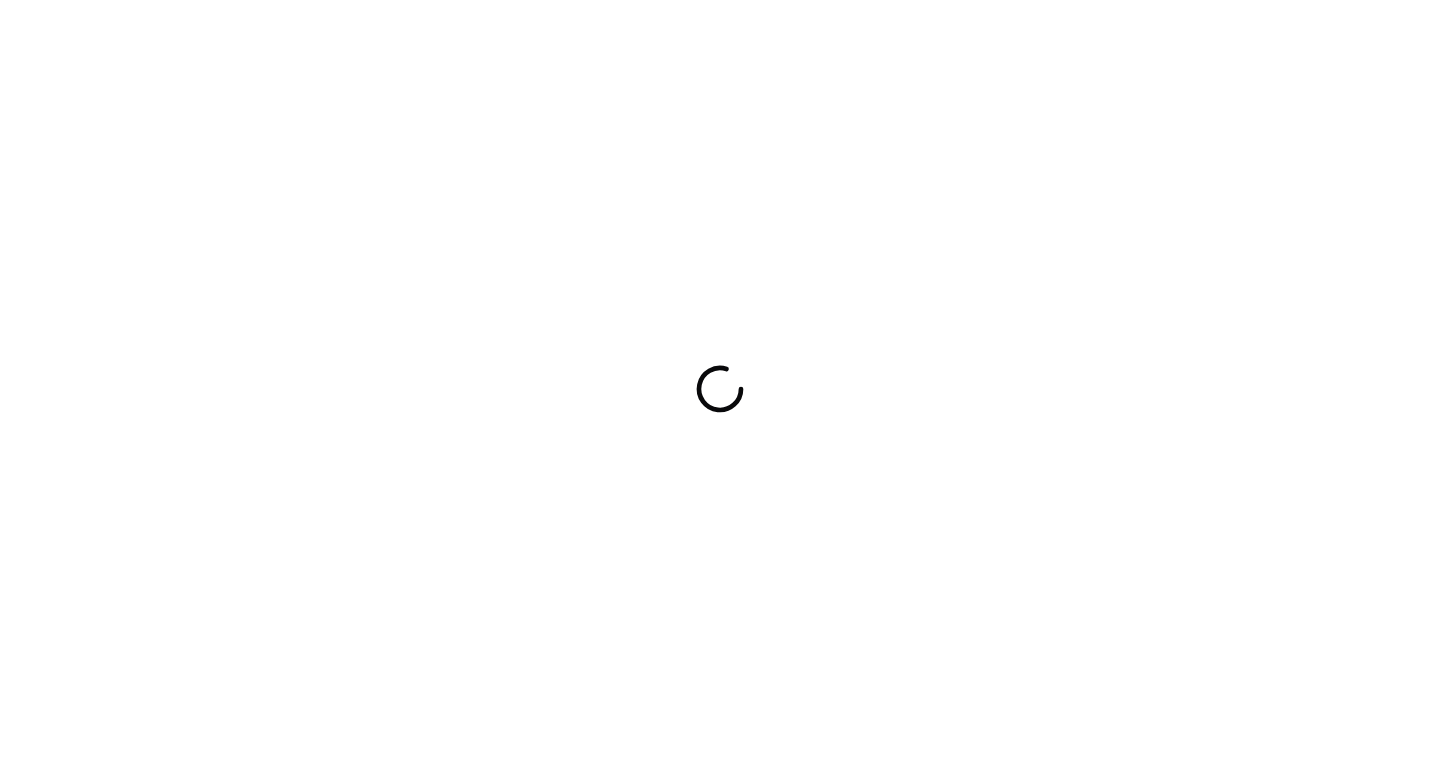 scroll, scrollTop: 0, scrollLeft: 0, axis: both 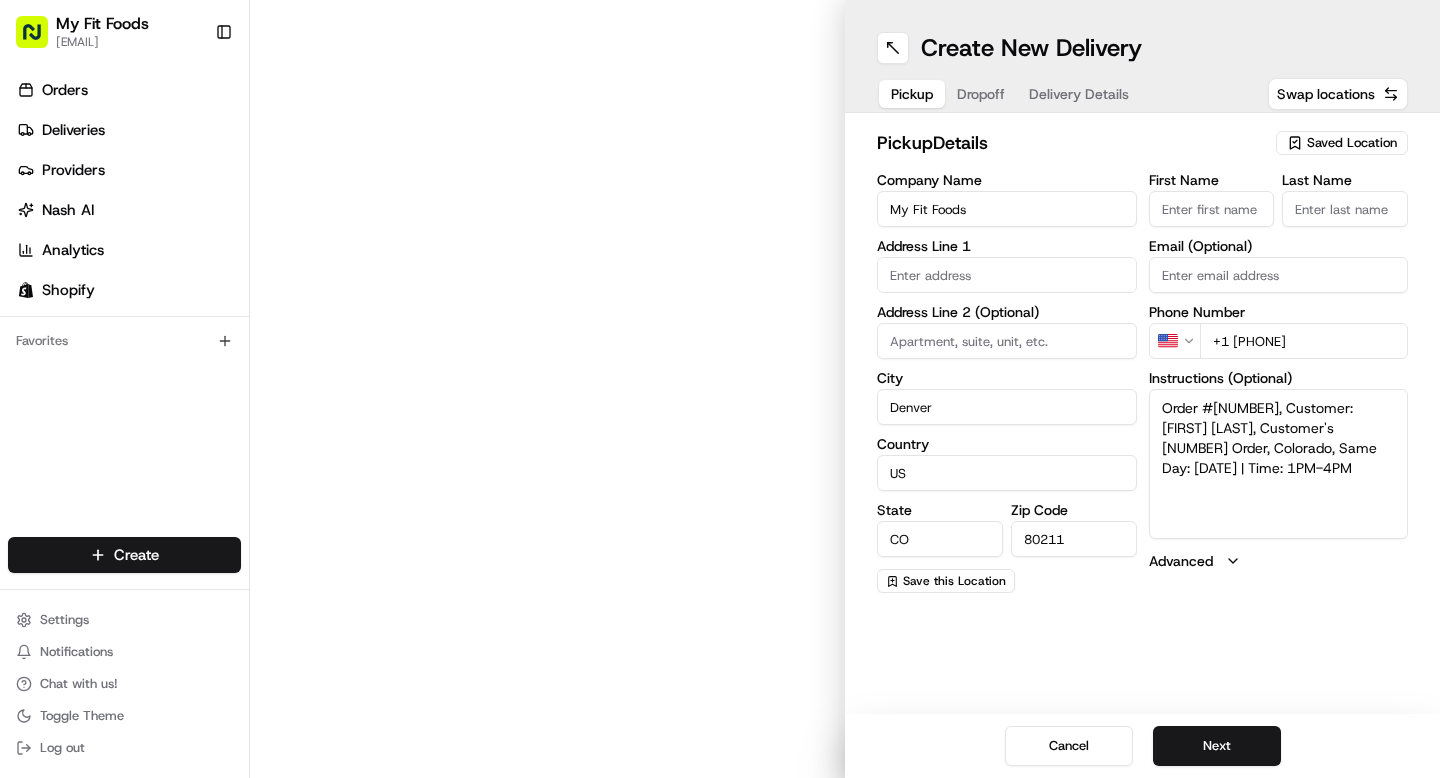 type on "[NUMBER] [STREET]" 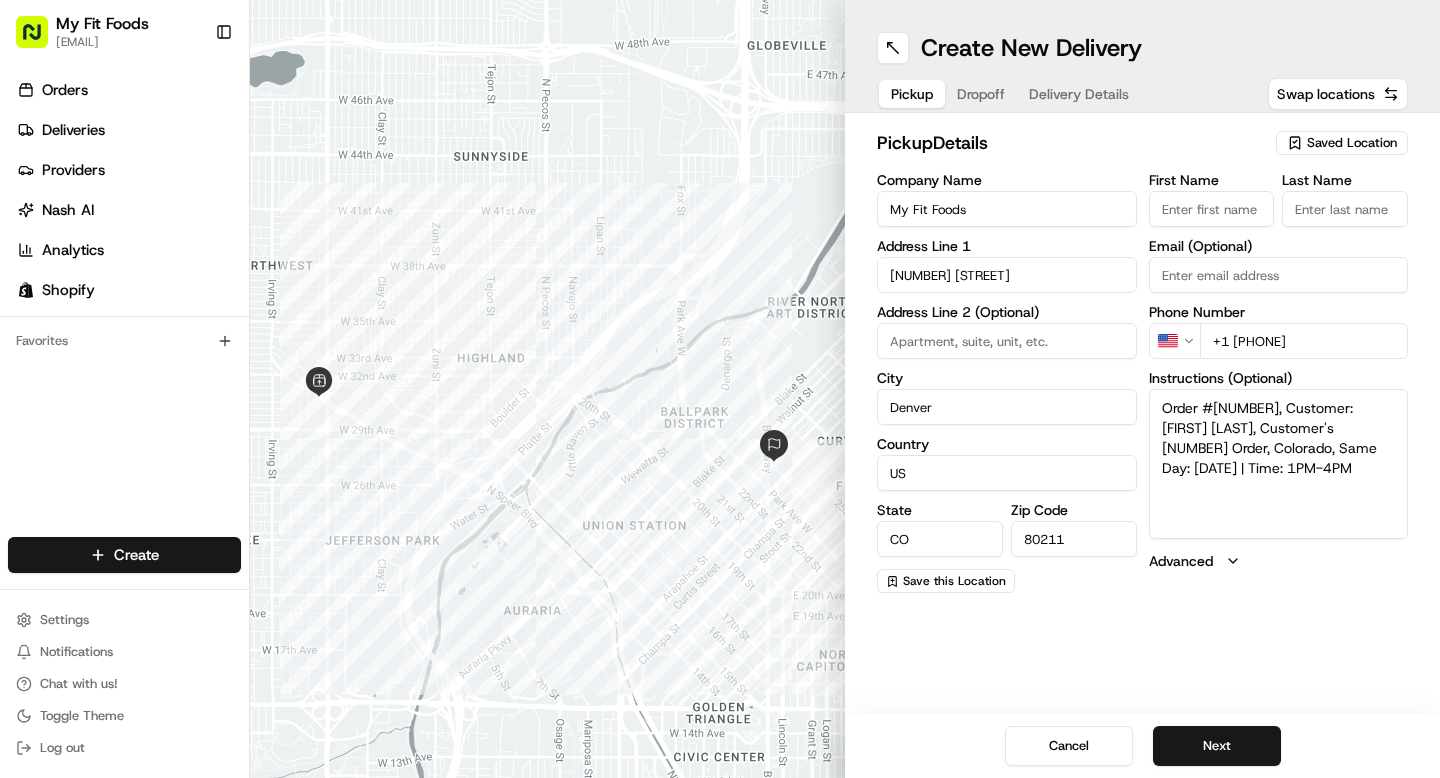 scroll, scrollTop: 0, scrollLeft: 0, axis: both 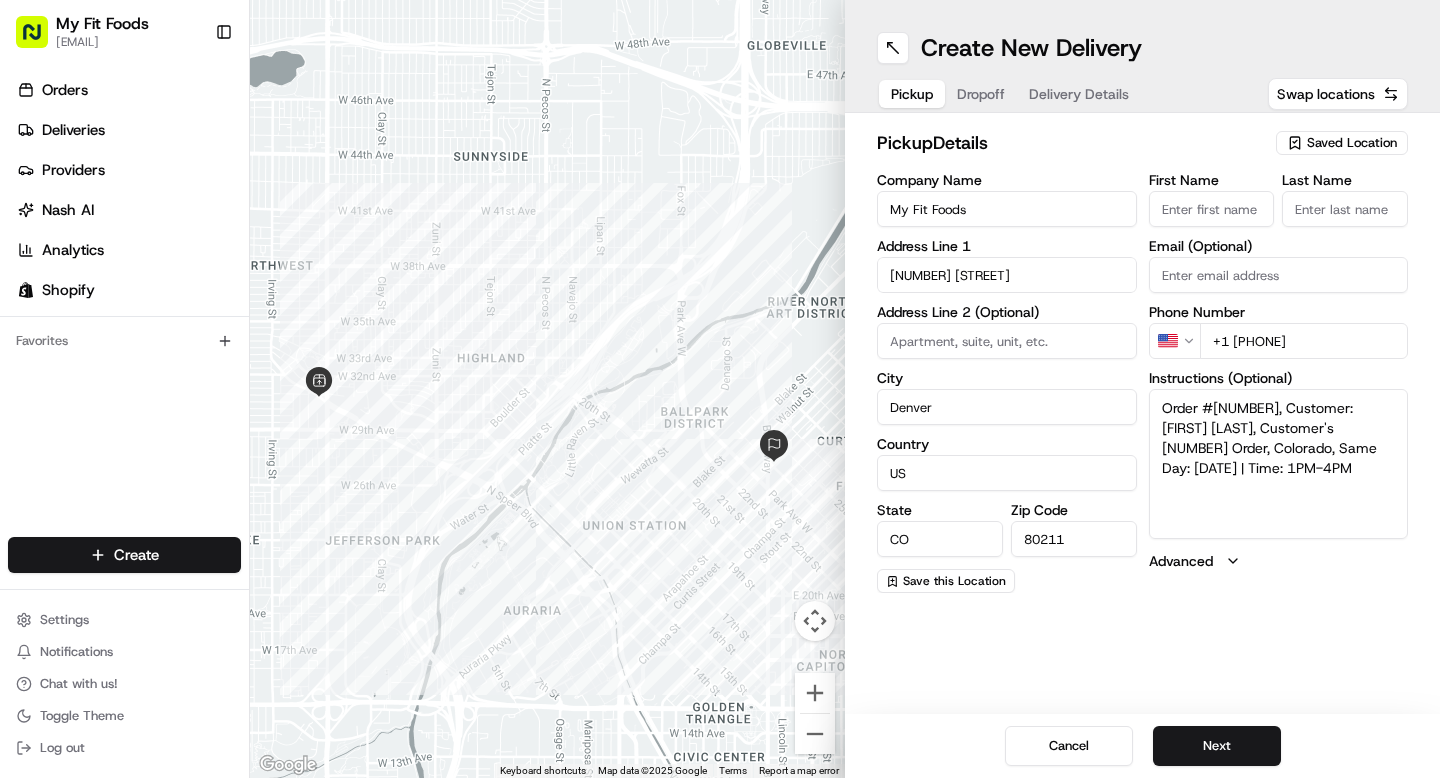 click on "Delivery Details" at bounding box center [1079, 94] 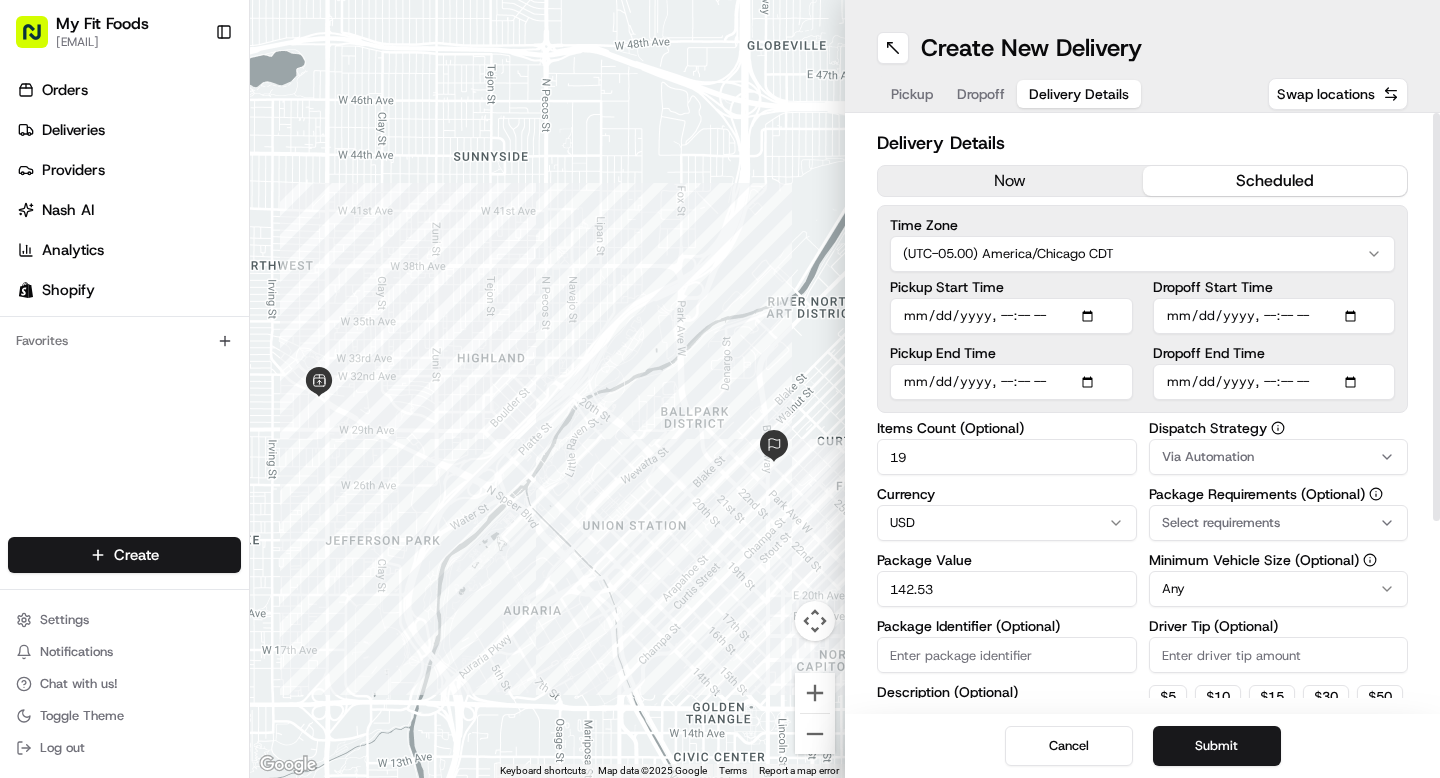 click on "now" at bounding box center (1010, 181) 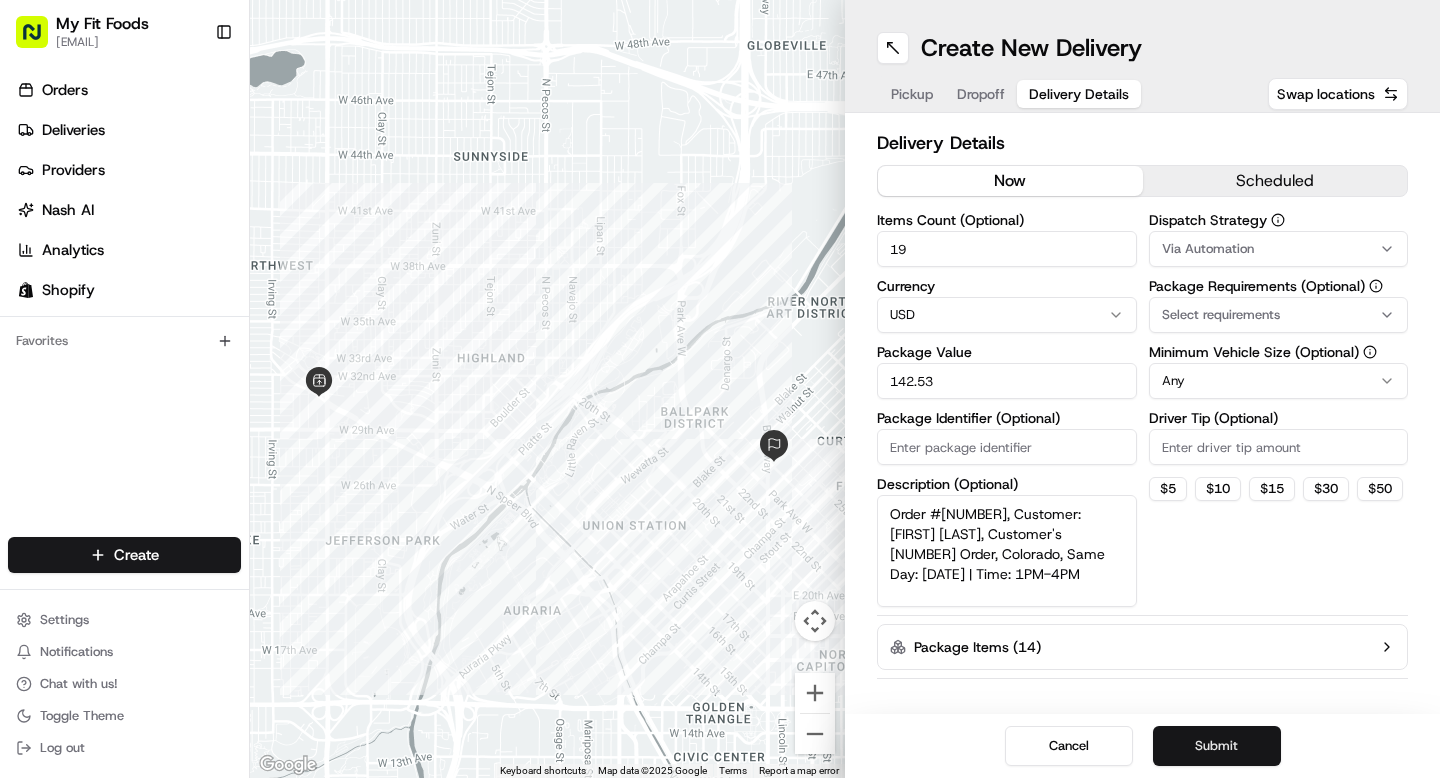 click on "Submit" at bounding box center [1217, 746] 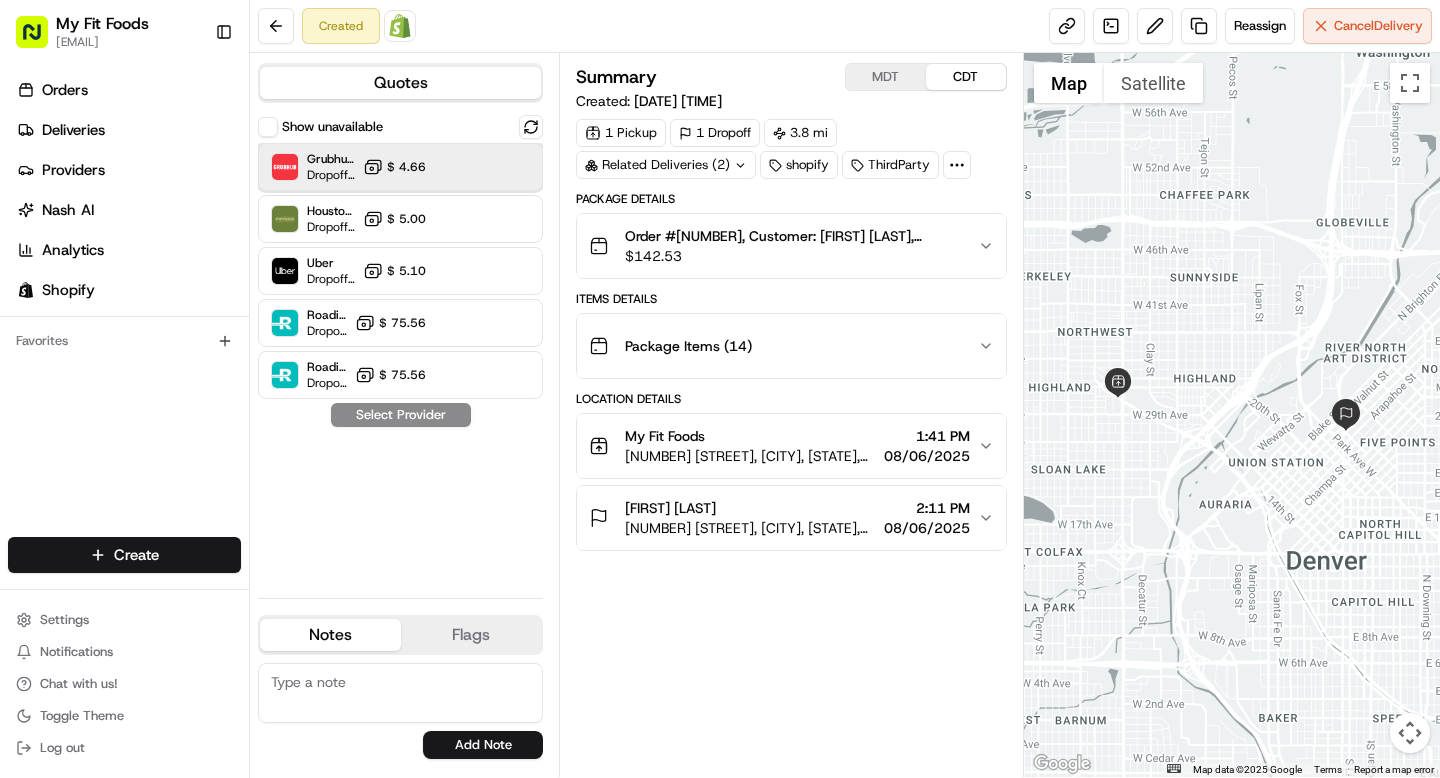 click on "Grubhub (MFF) Dropoff ETA   25 minutes $   4.66" at bounding box center [400, 167] 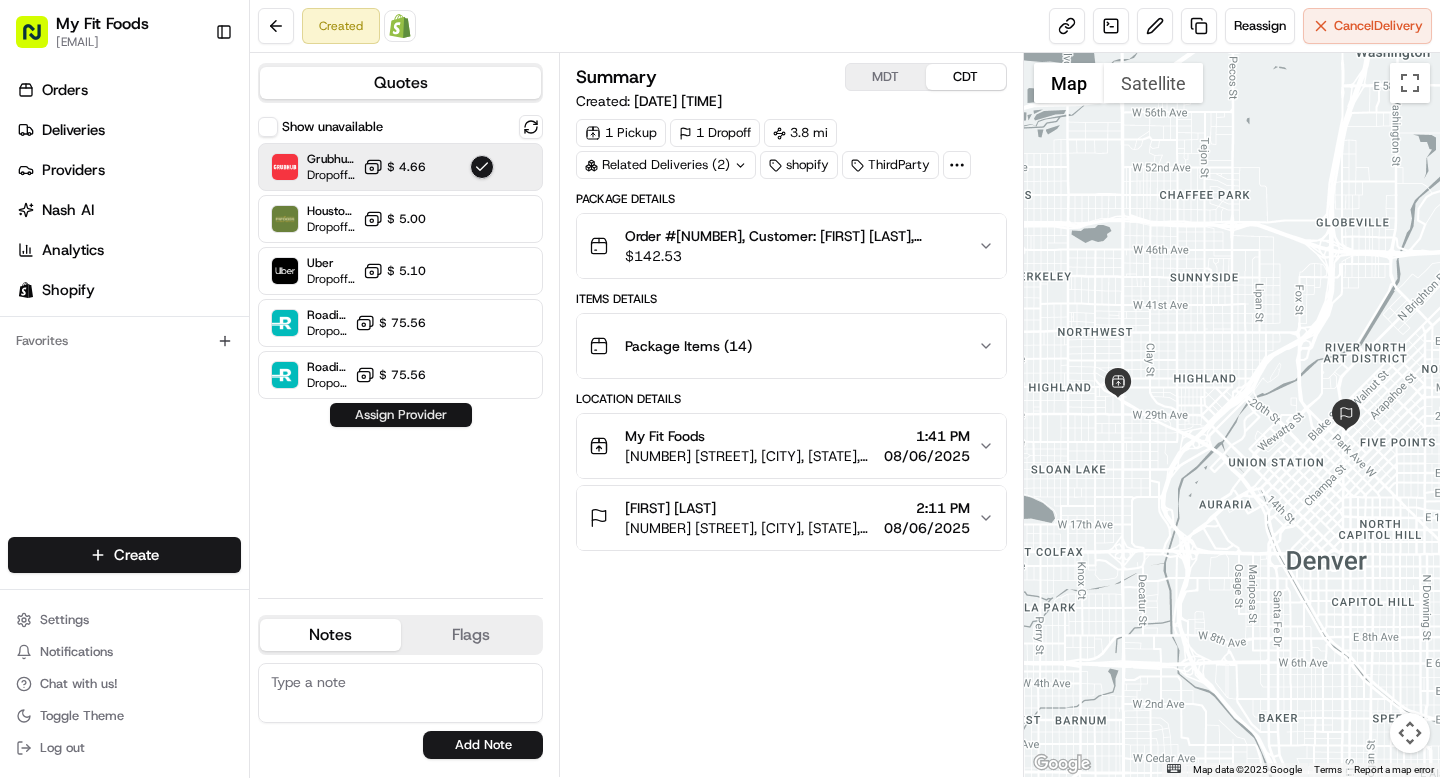 click on "Assign Provider" at bounding box center (401, 415) 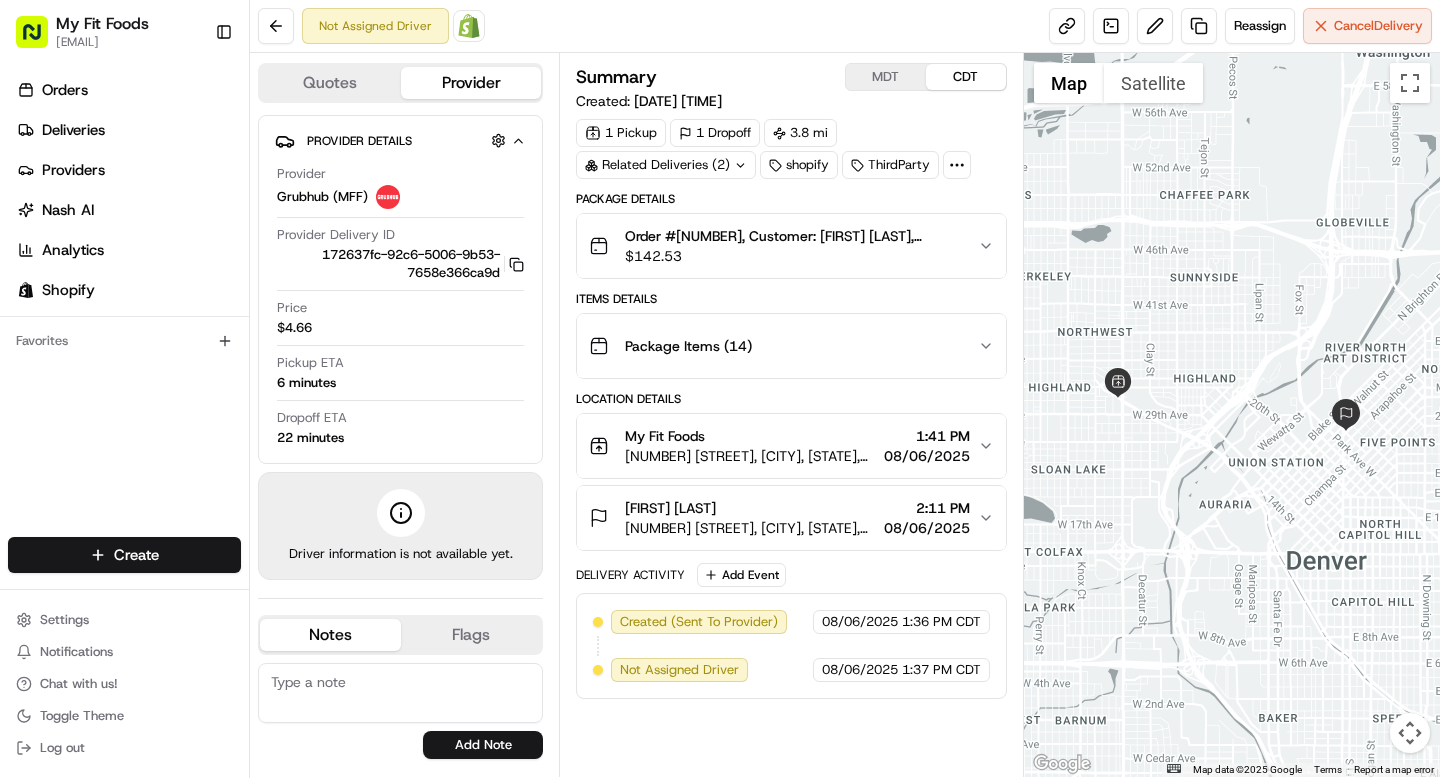 click on "[EMAIL]" at bounding box center [102, 42] 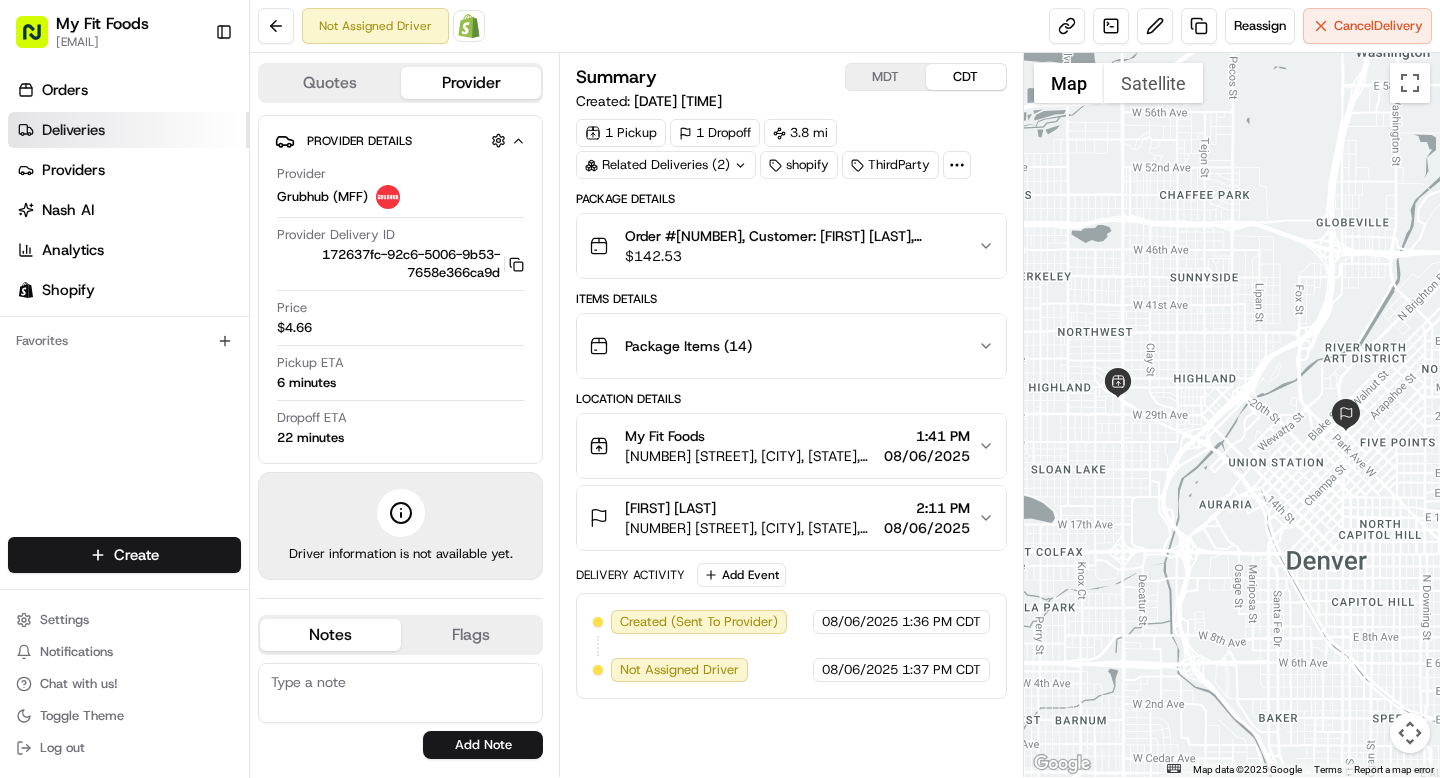 click on "Deliveries" at bounding box center (73, 130) 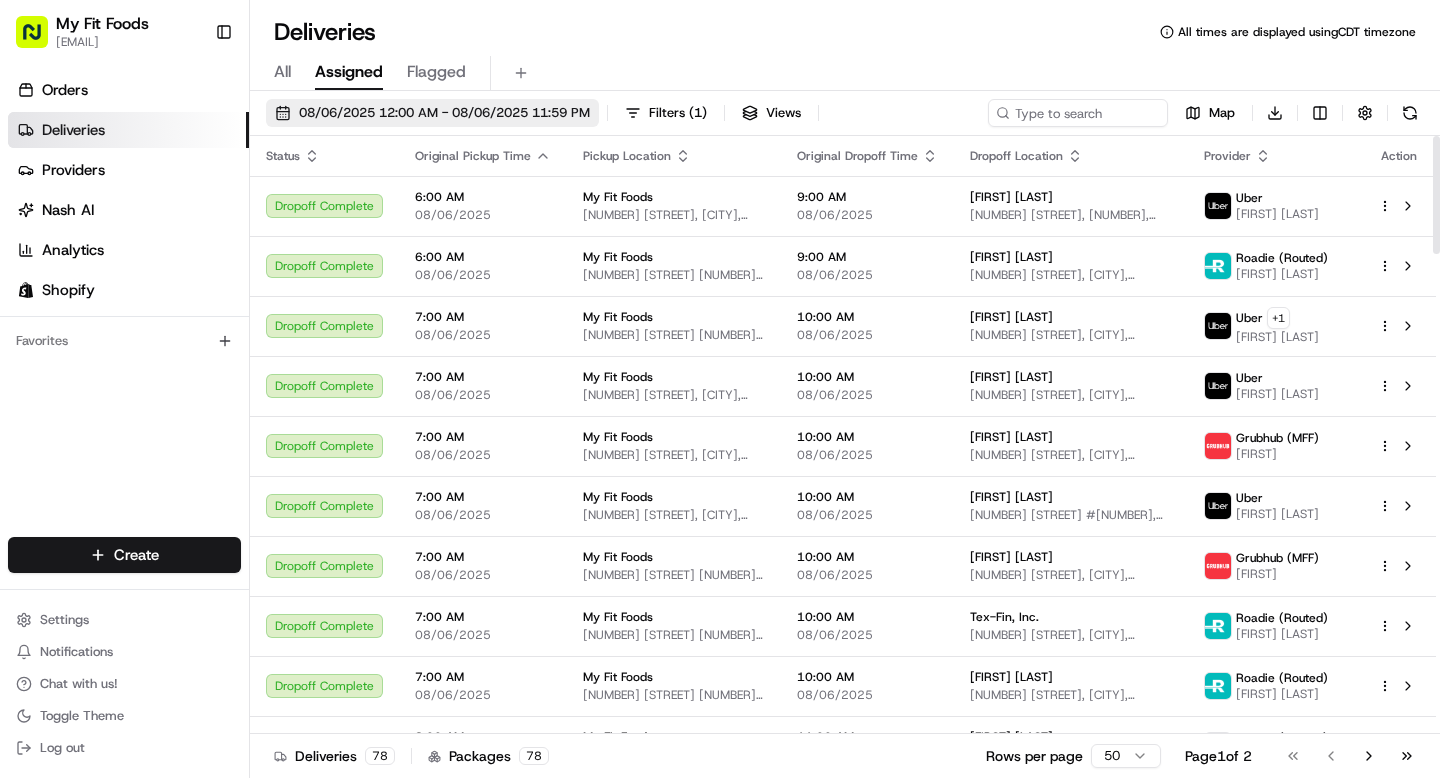 click on "08/06/2025 12:00 AM - 08/06/2025 11:59 PM" at bounding box center (432, 113) 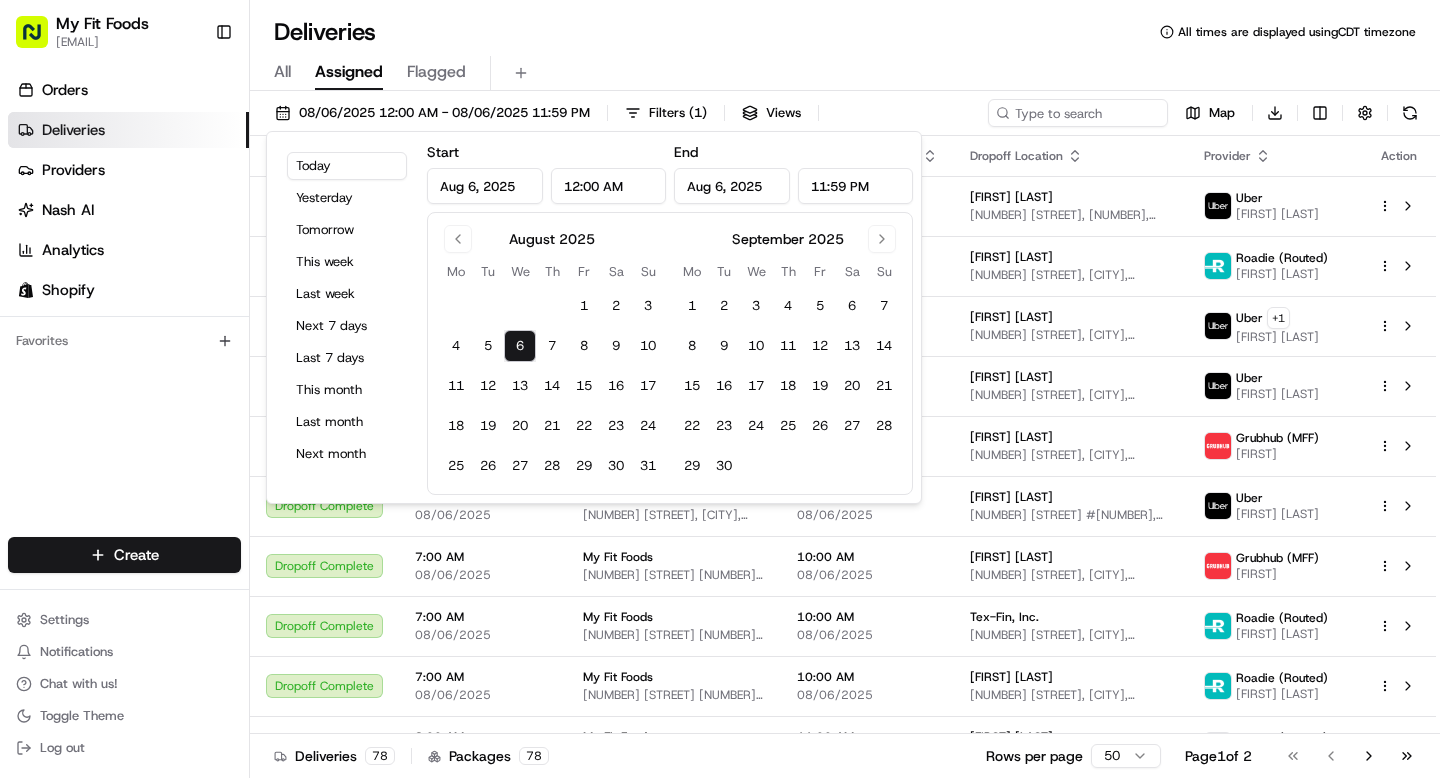 click on "All Assigned Flagged" at bounding box center [845, 73] 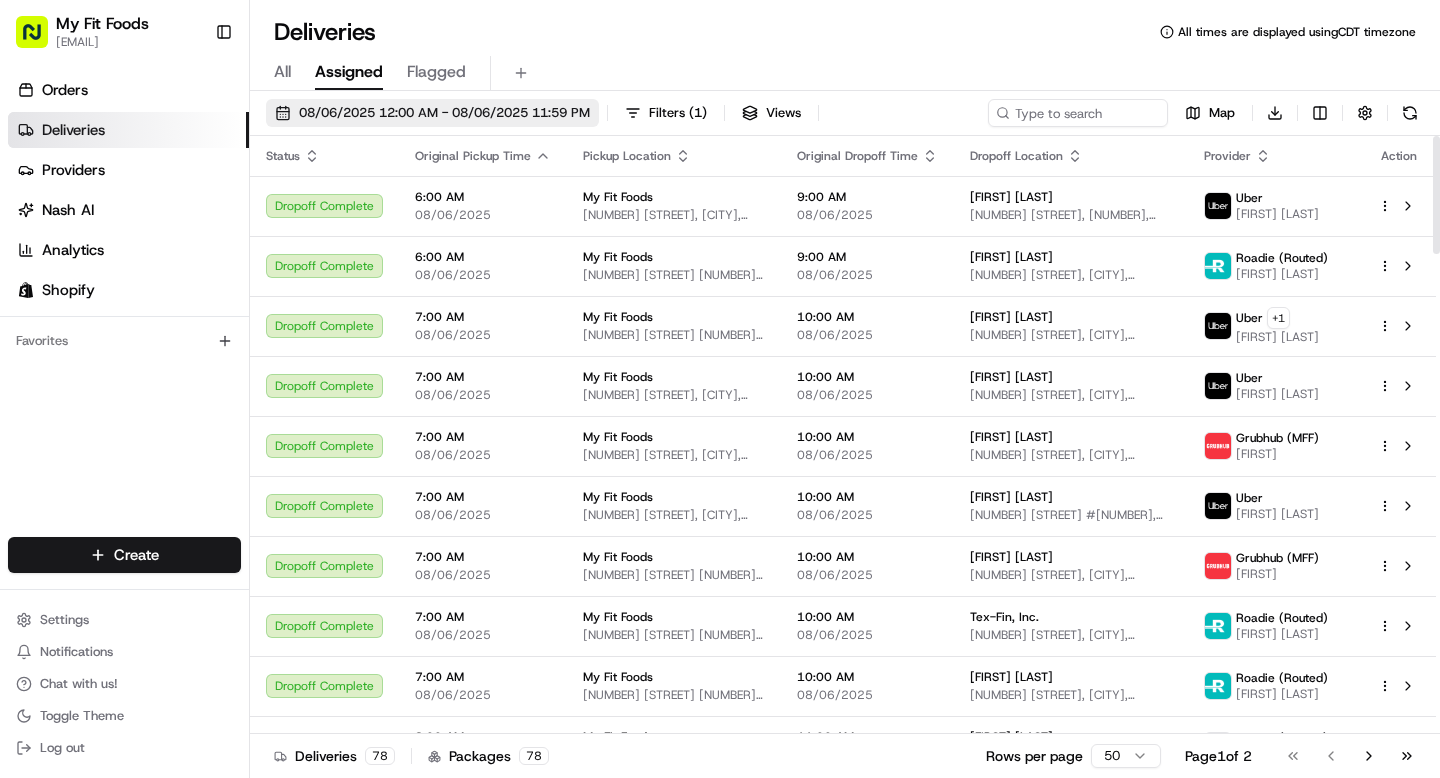 click on "08/06/2025 12:00 AM - 08/06/2025 11:59 PM" at bounding box center [444, 113] 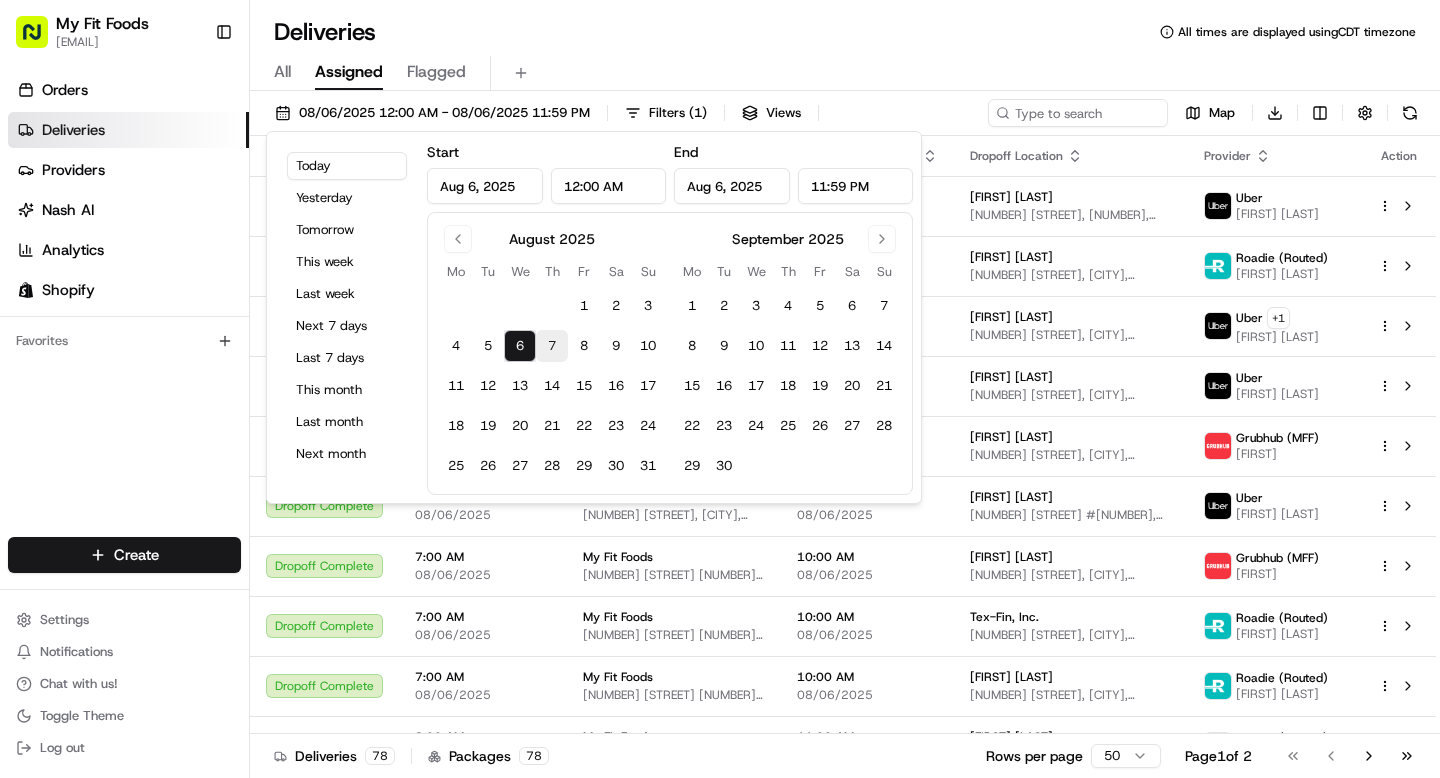 click on "7" at bounding box center [552, 346] 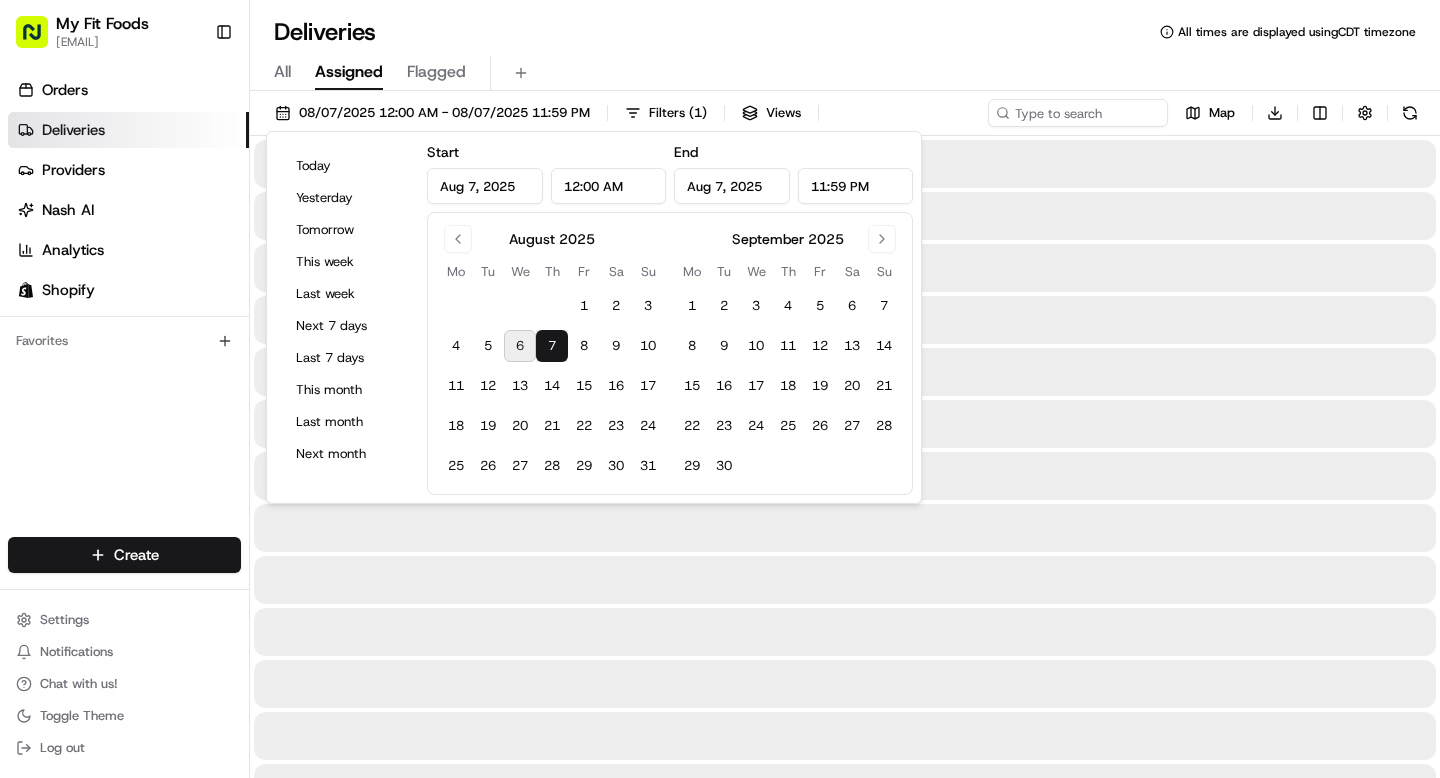 type on "Aug 7, 2025" 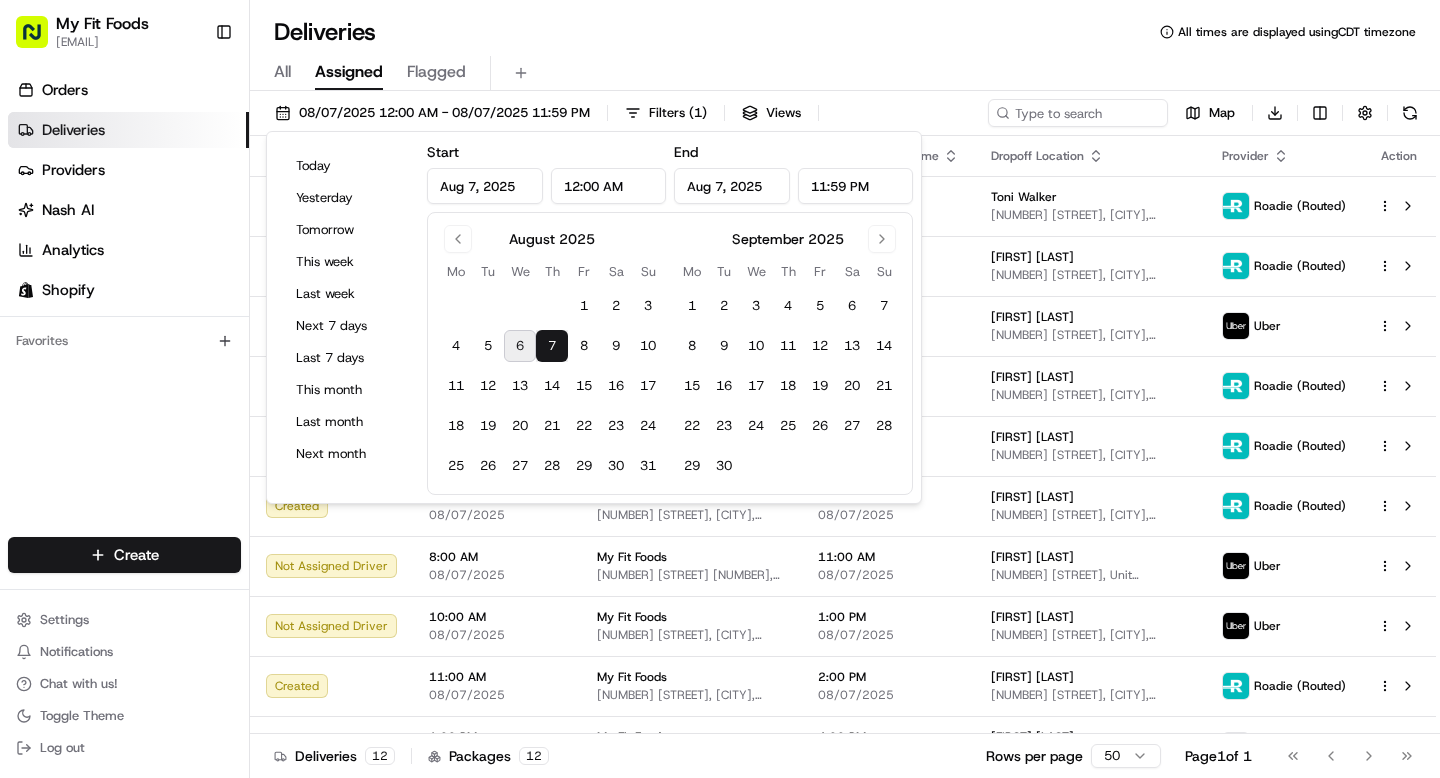 click on "All Assigned Flagged" at bounding box center [845, 73] 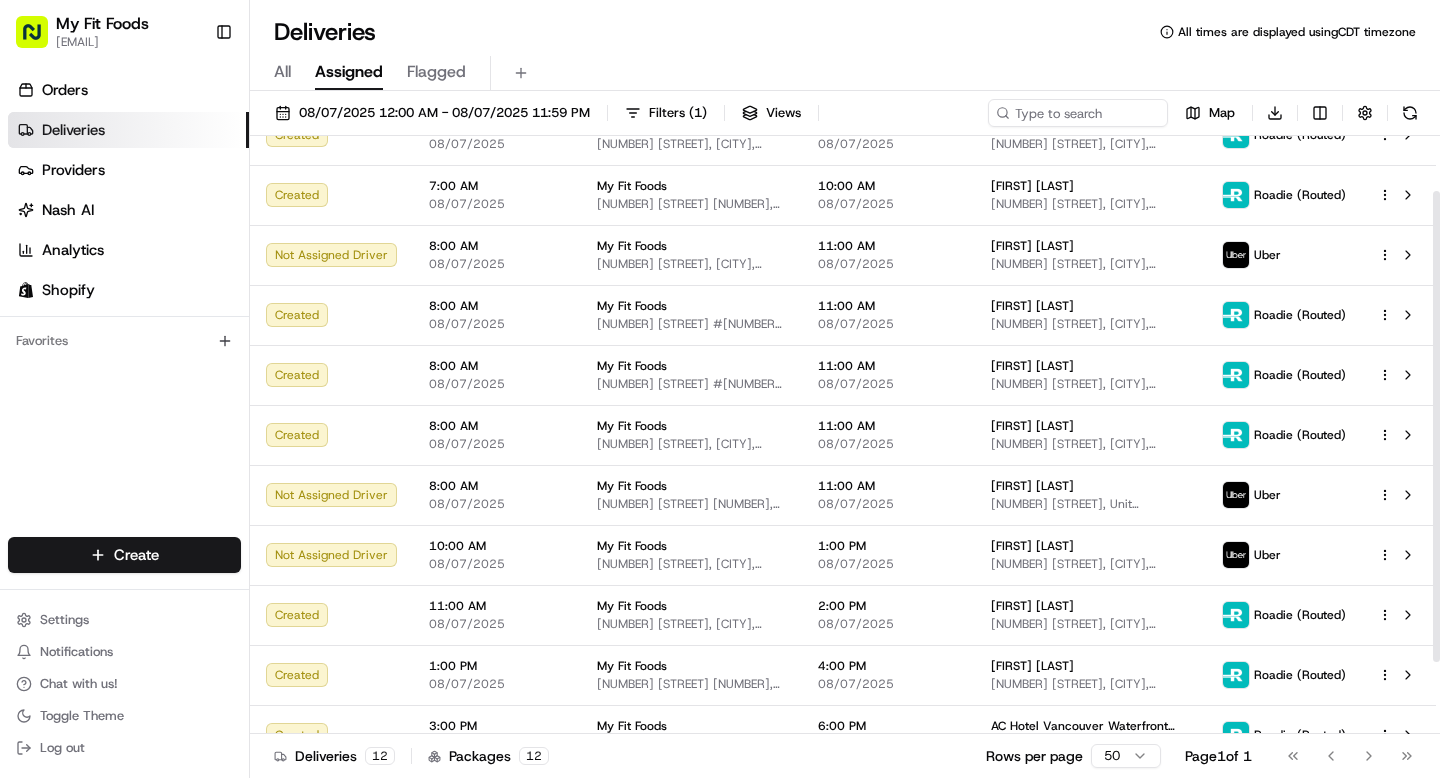 scroll, scrollTop: 0, scrollLeft: 0, axis: both 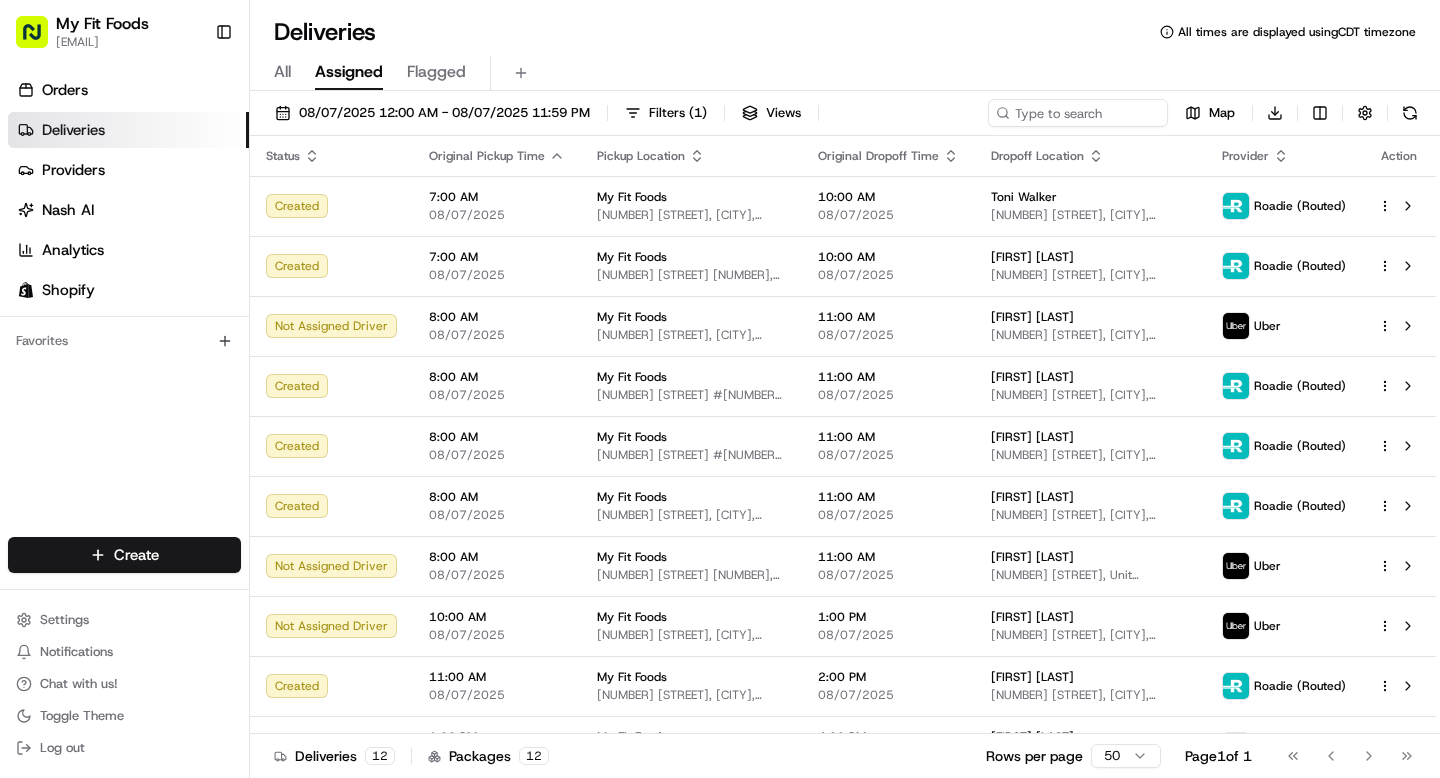 click on "Deliveries" at bounding box center (128, 130) 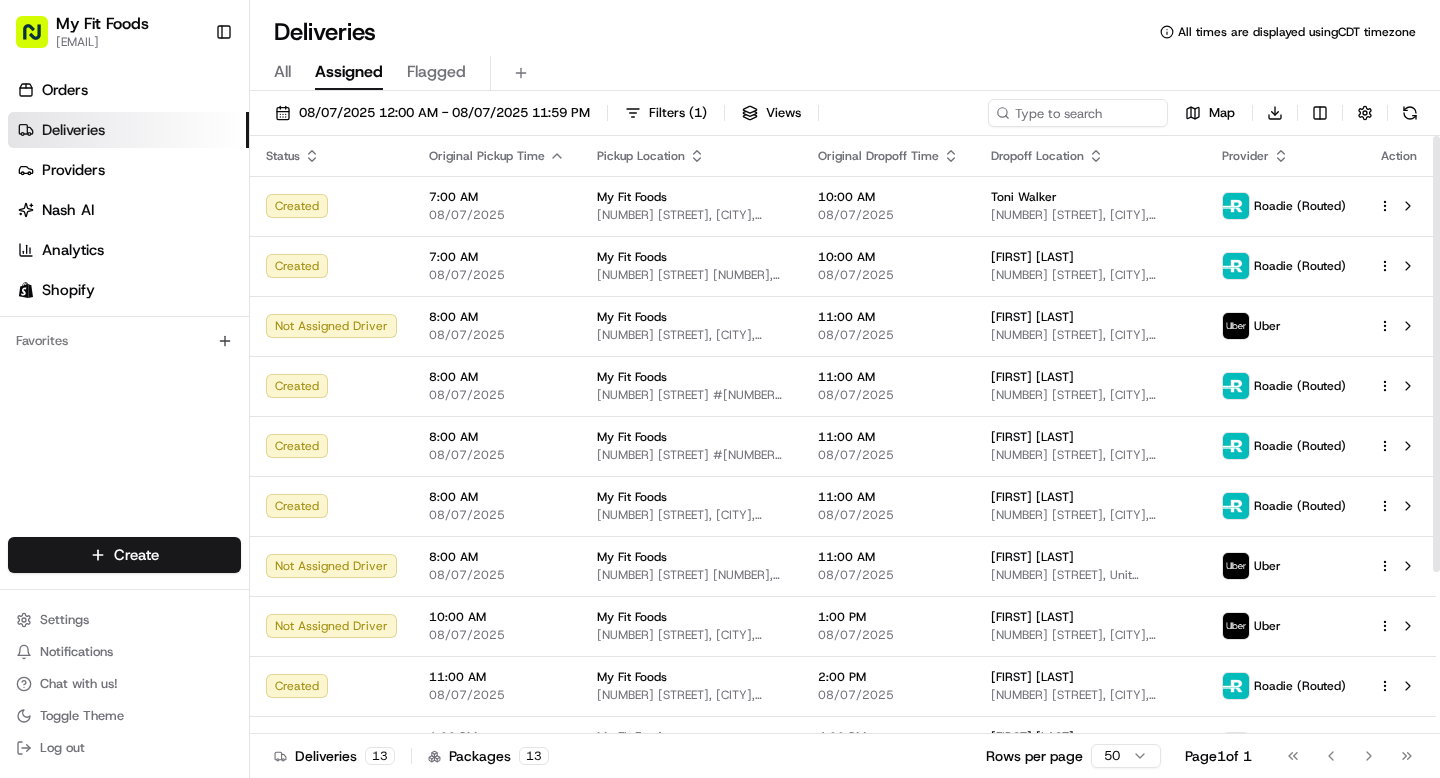 click on "08/07/2025 12:00 AM - 08/07/2025 11:59 PM Filters ( 1 ) Views Map Download" at bounding box center (845, 117) 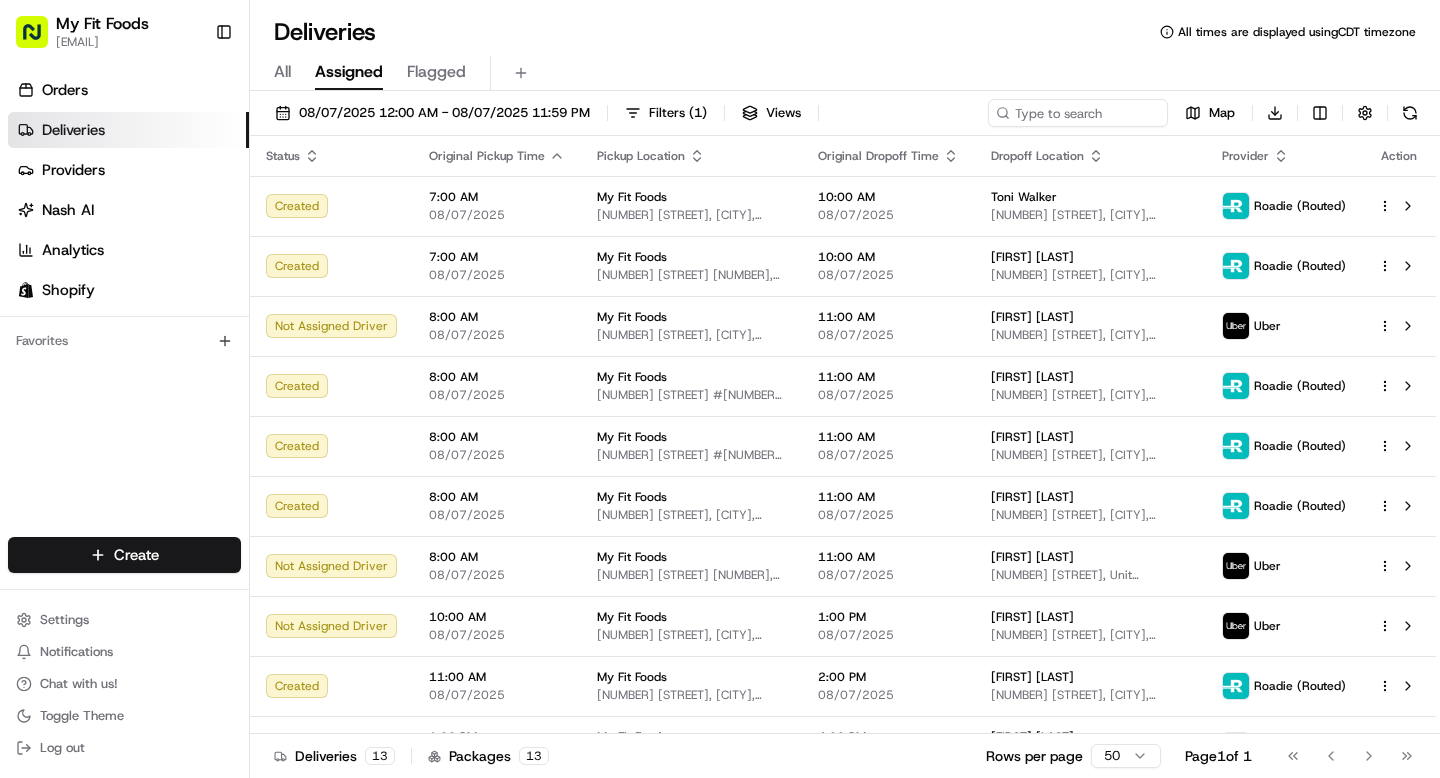 click on "08/07/2025 12:00 AM - 08/07/2025 11:59 PM Filters ( 1 ) Views Map Download" at bounding box center [845, 117] 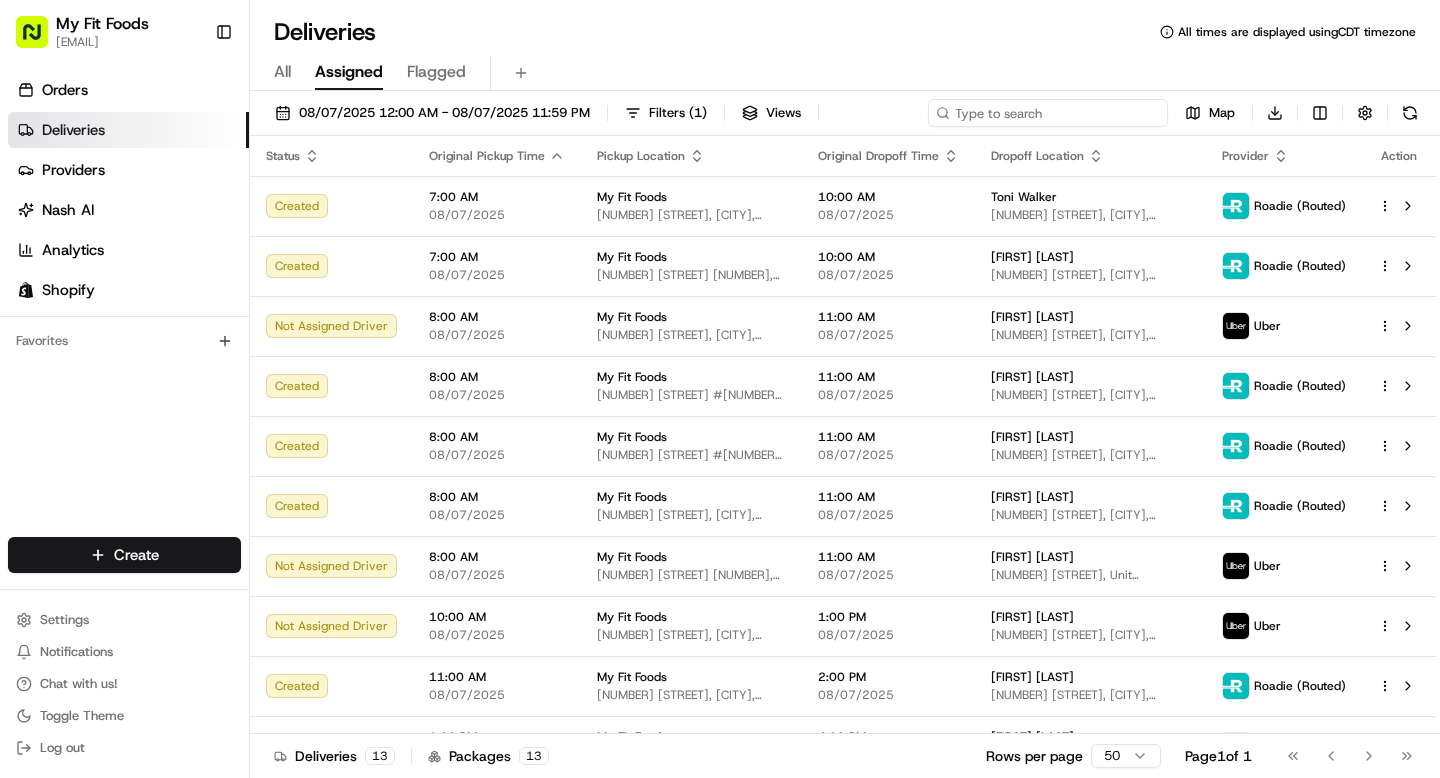 click at bounding box center (1048, 113) 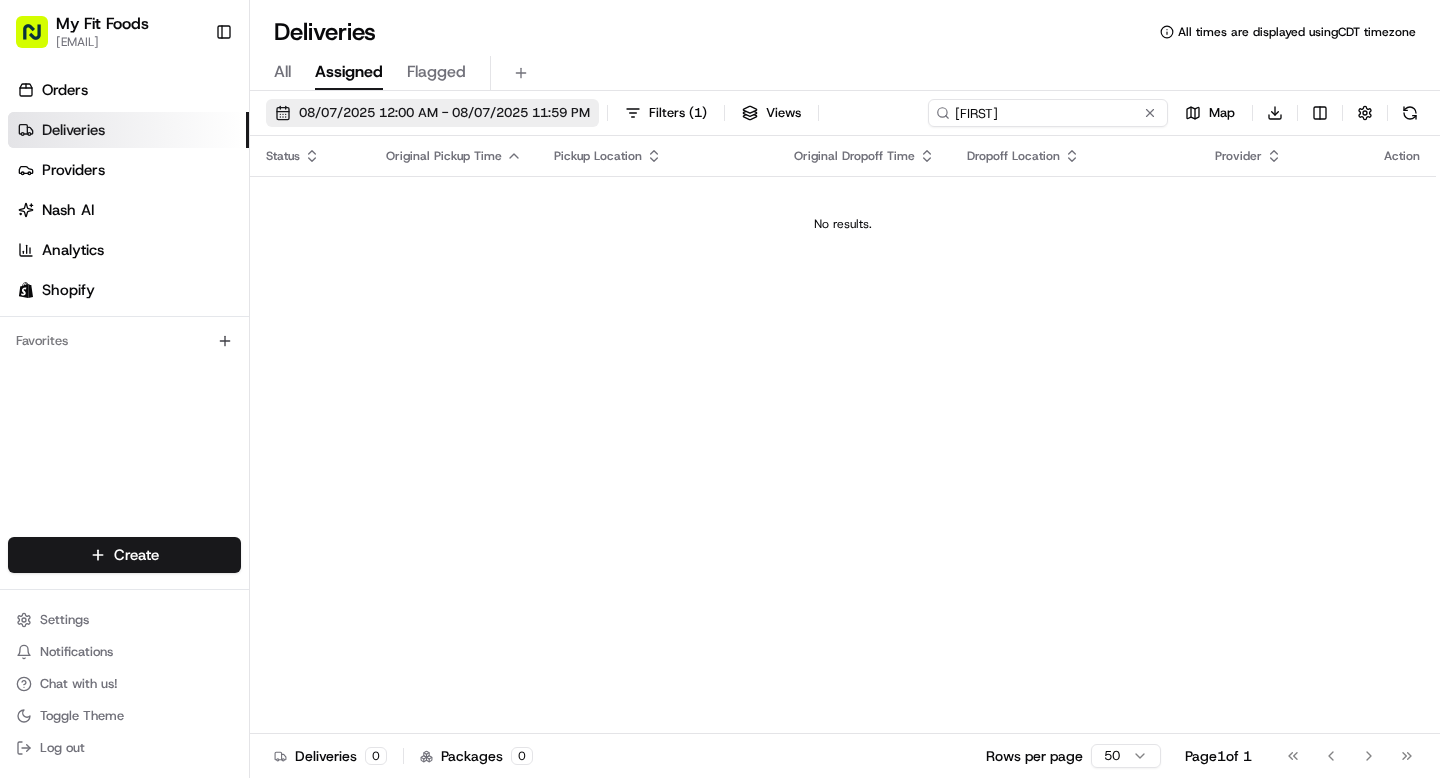 type on "cait" 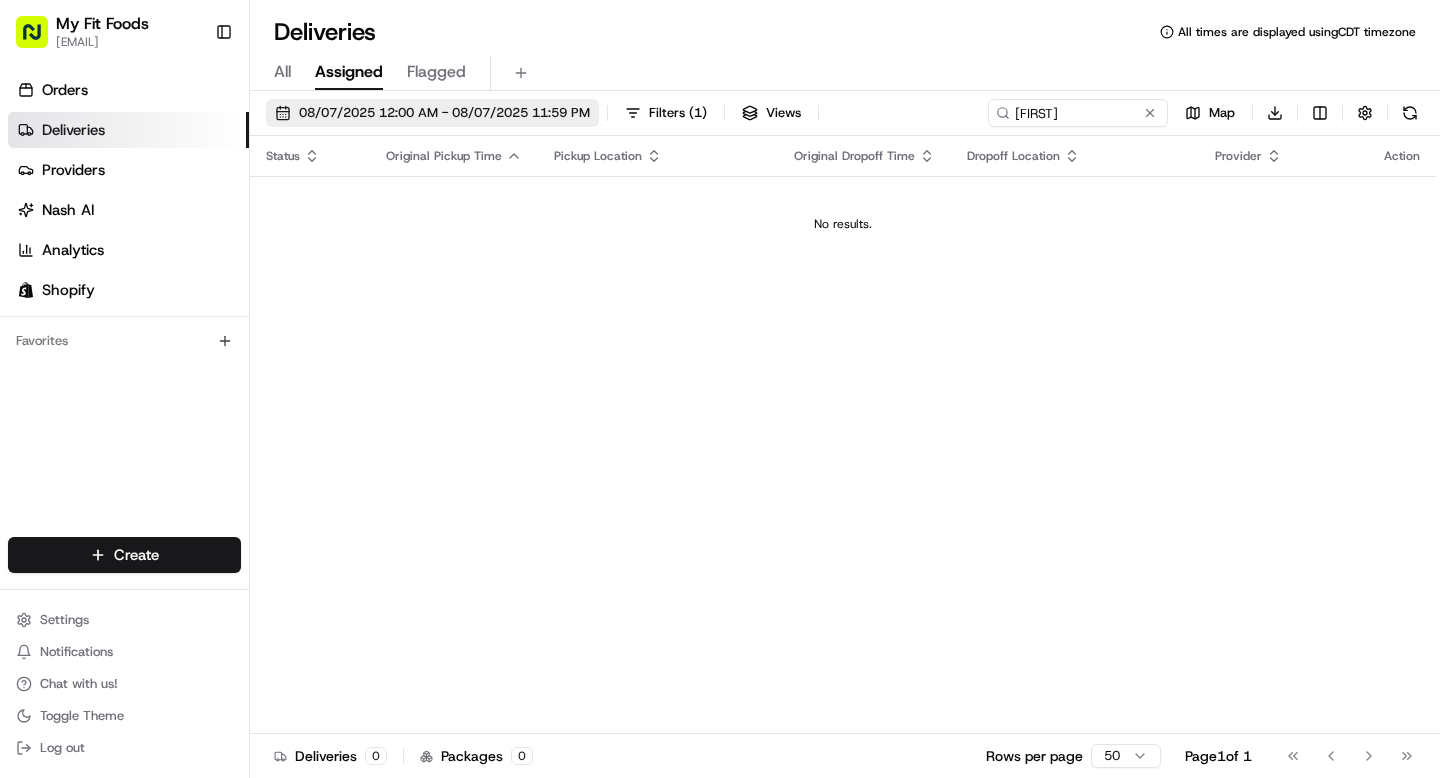 click on "08/07/2025 12:00 AM - 08/07/2025 11:59 PM" at bounding box center [432, 113] 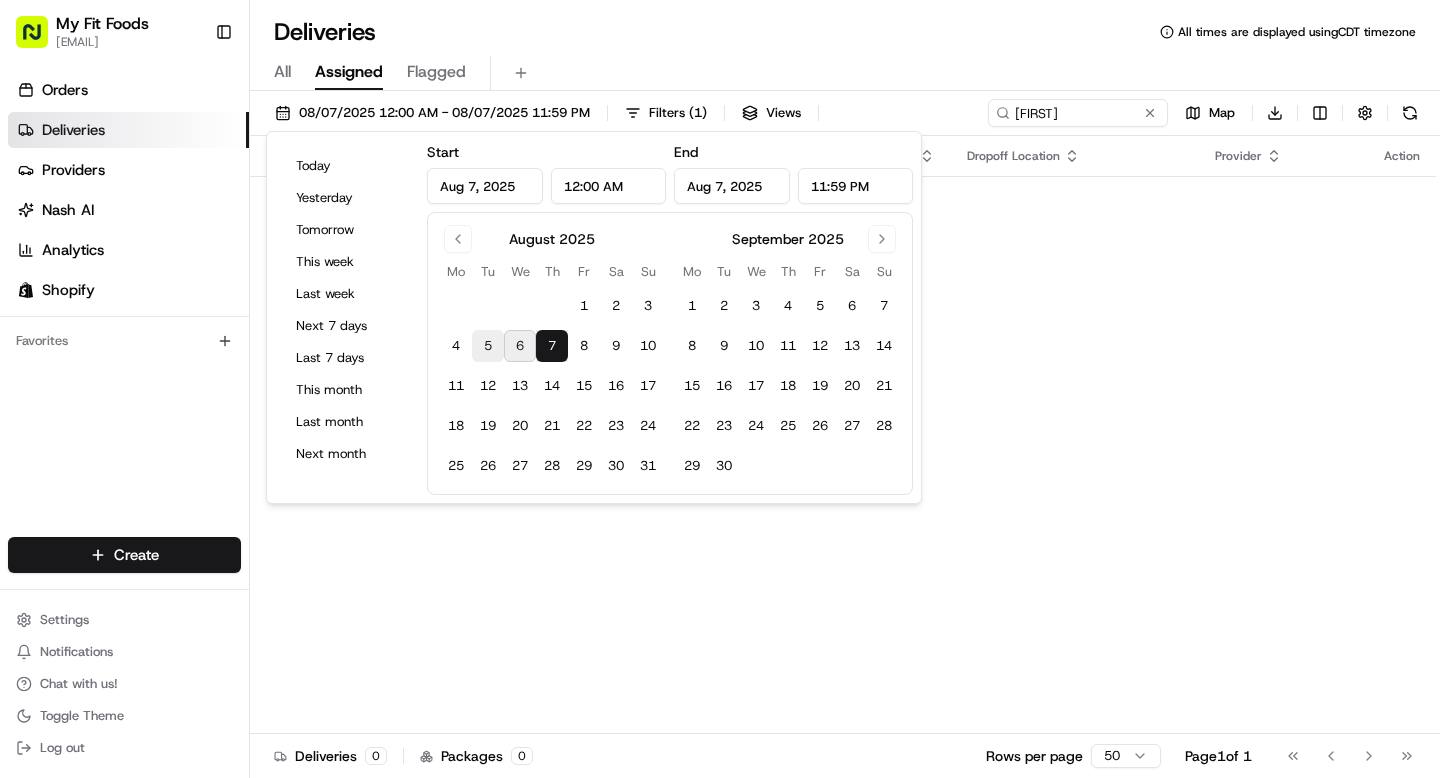click on "5" at bounding box center (488, 346) 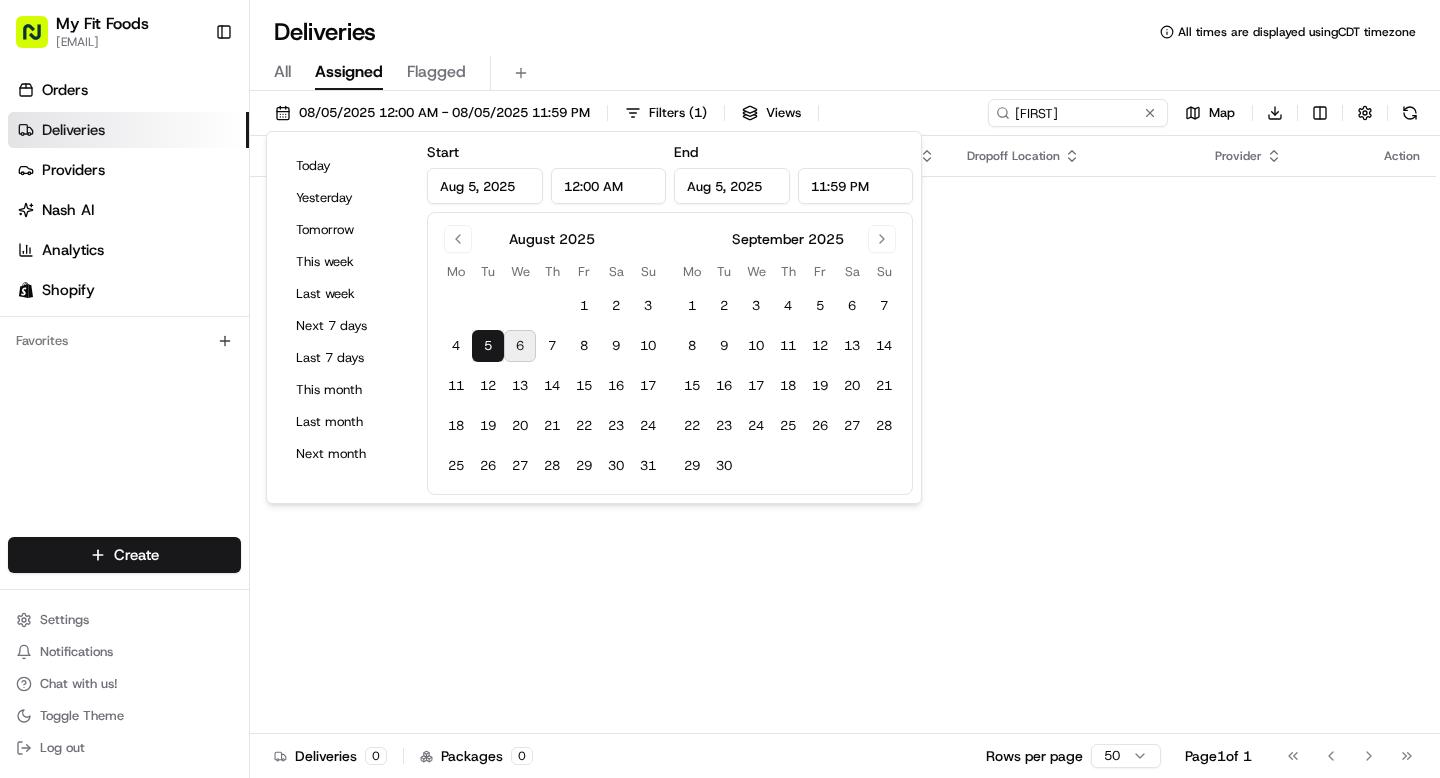click on "5" at bounding box center [488, 346] 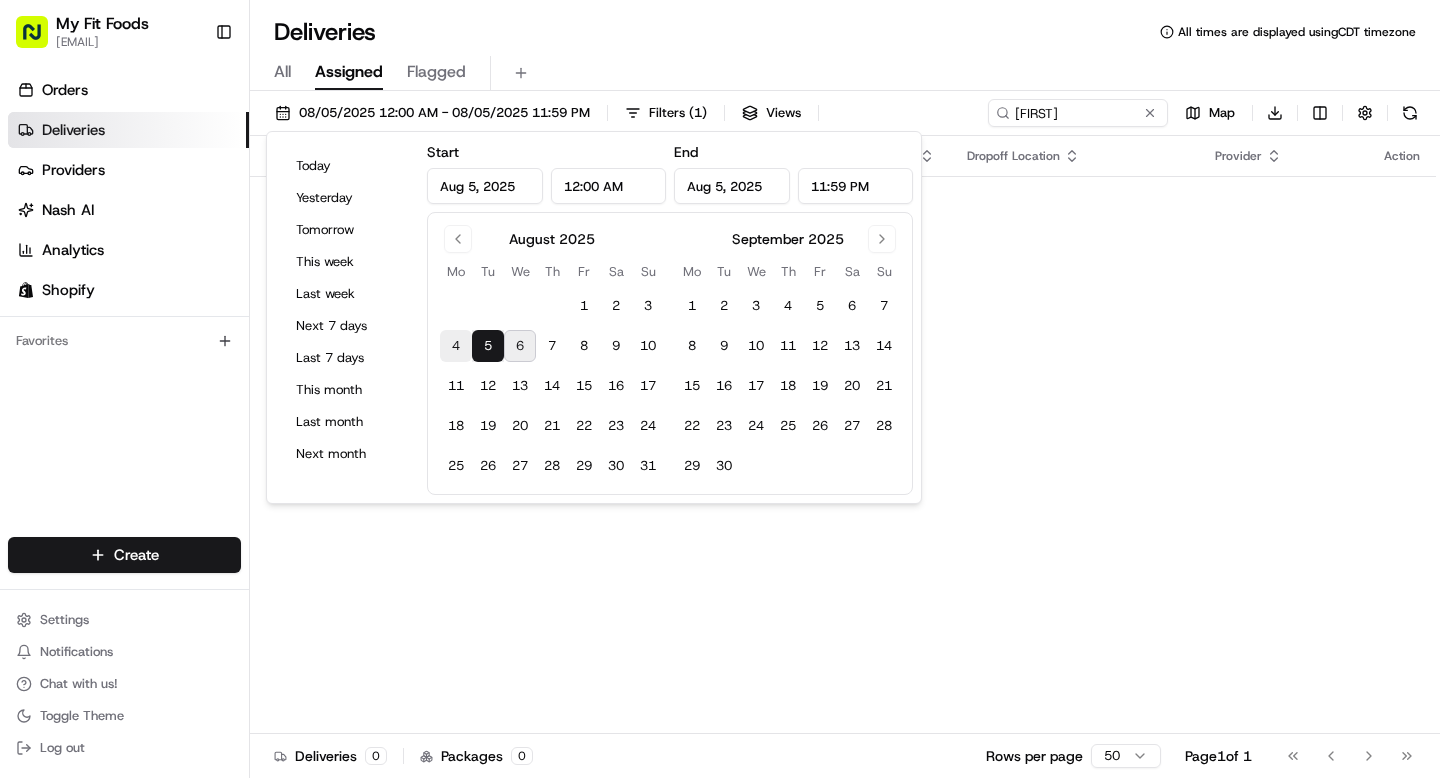 click on "4" at bounding box center [456, 346] 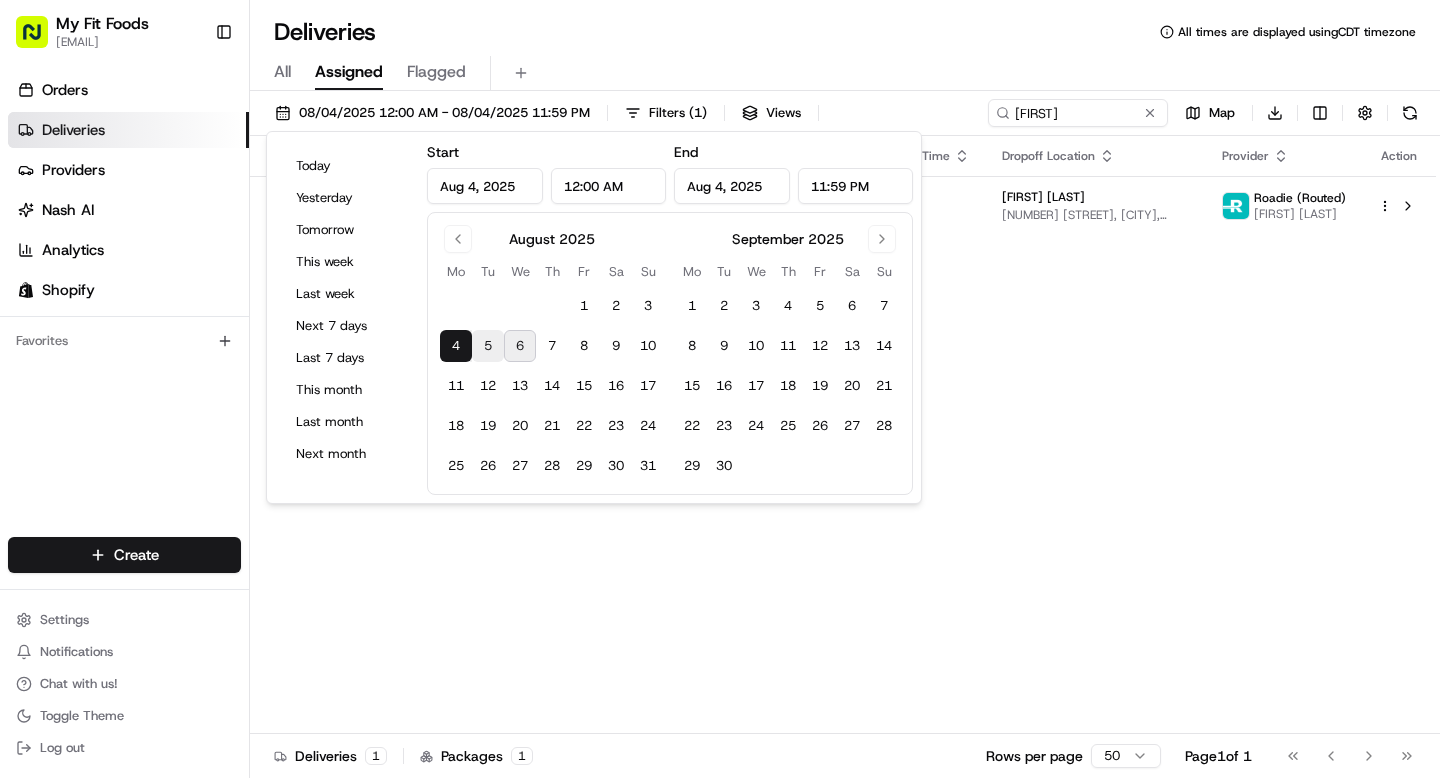 click on "5" at bounding box center [488, 346] 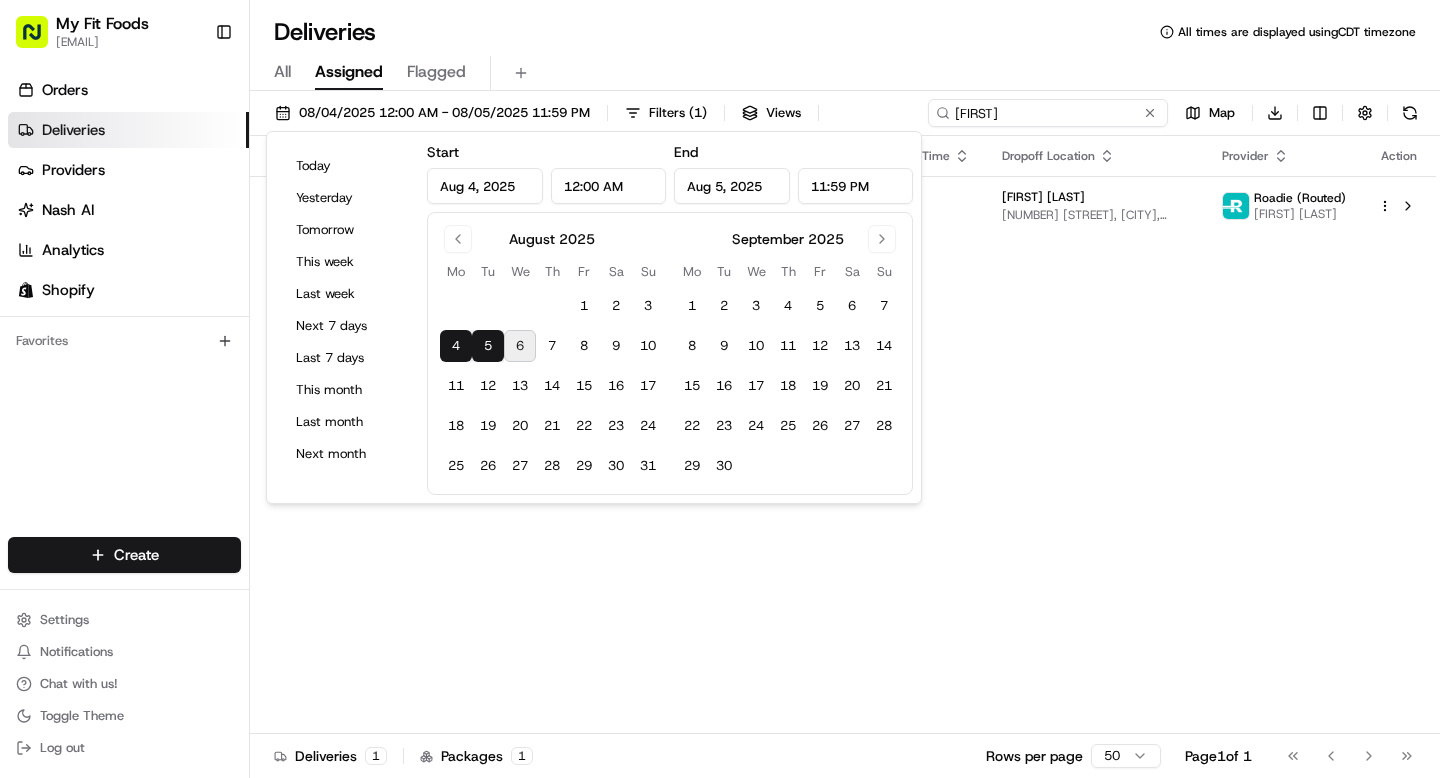 click on "cait" at bounding box center (1048, 113) 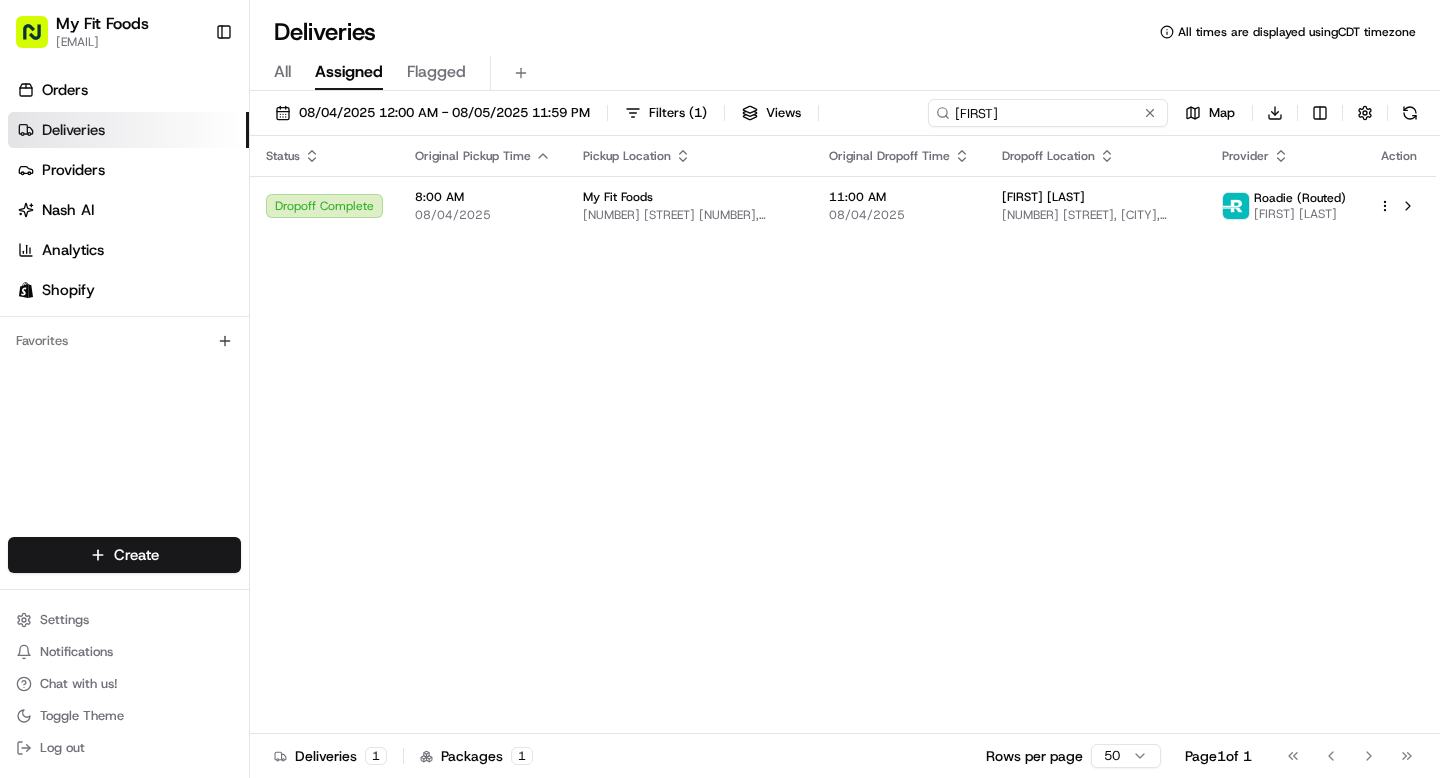 click on "cait" at bounding box center [1048, 113] 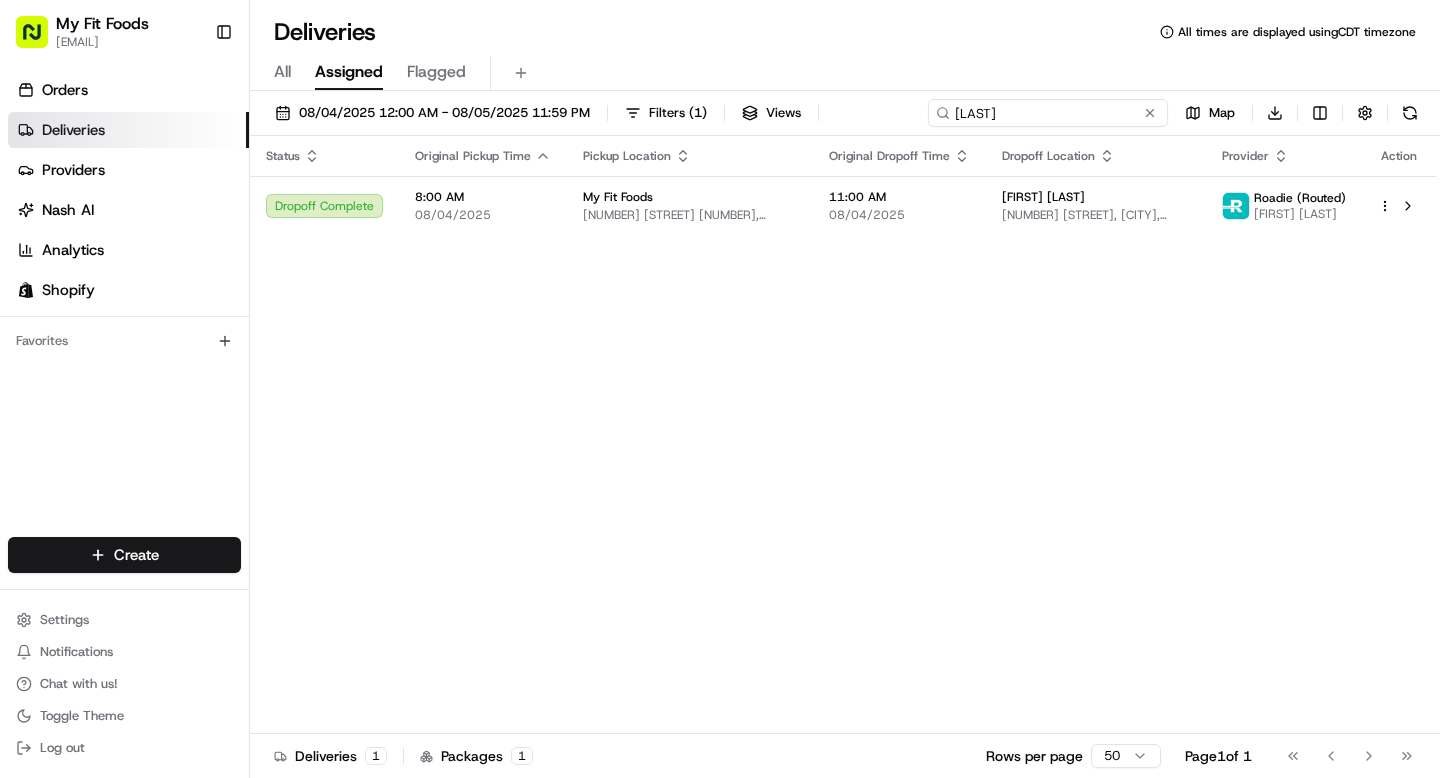 type on "vesper" 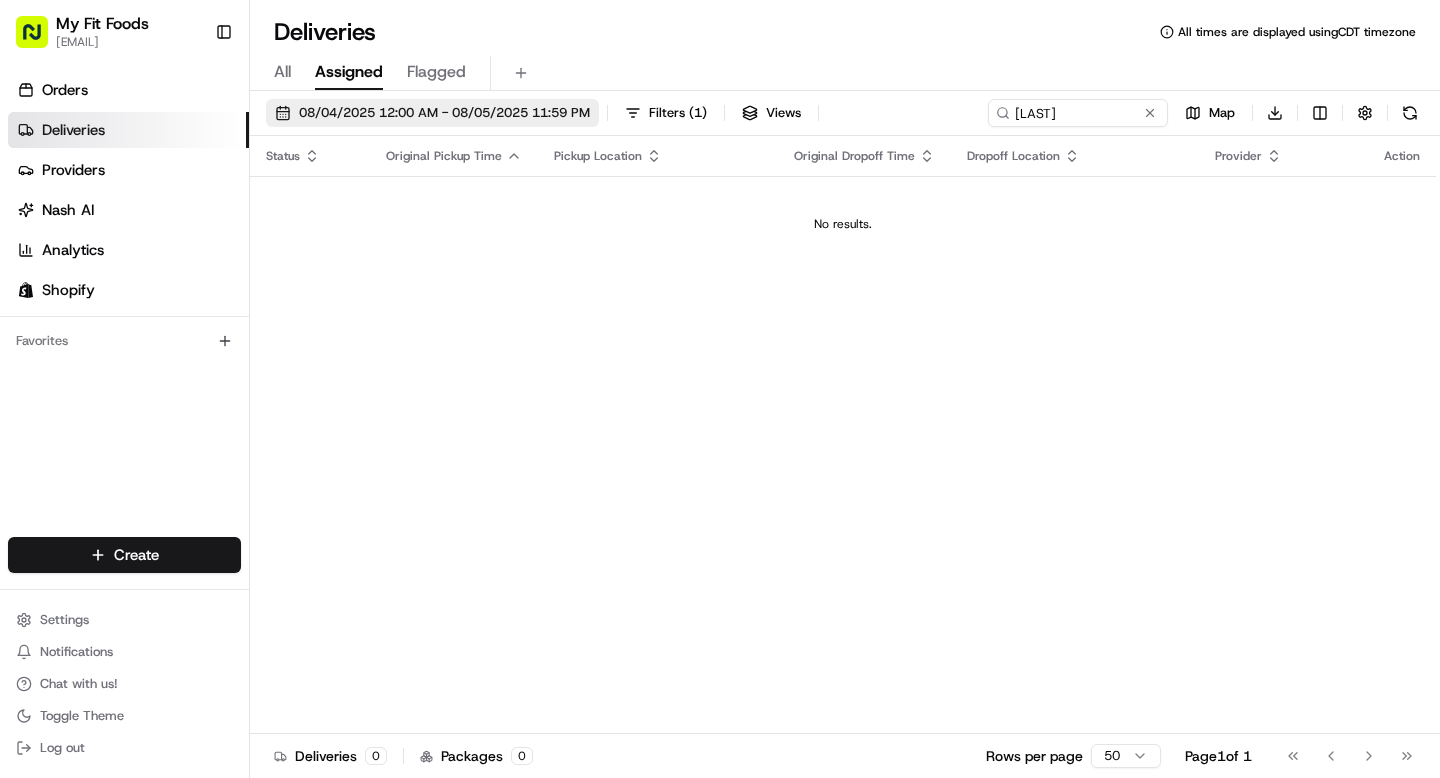 click on "08/04/2025 12:00 AM - 08/05/2025 11:59 PM" at bounding box center (444, 113) 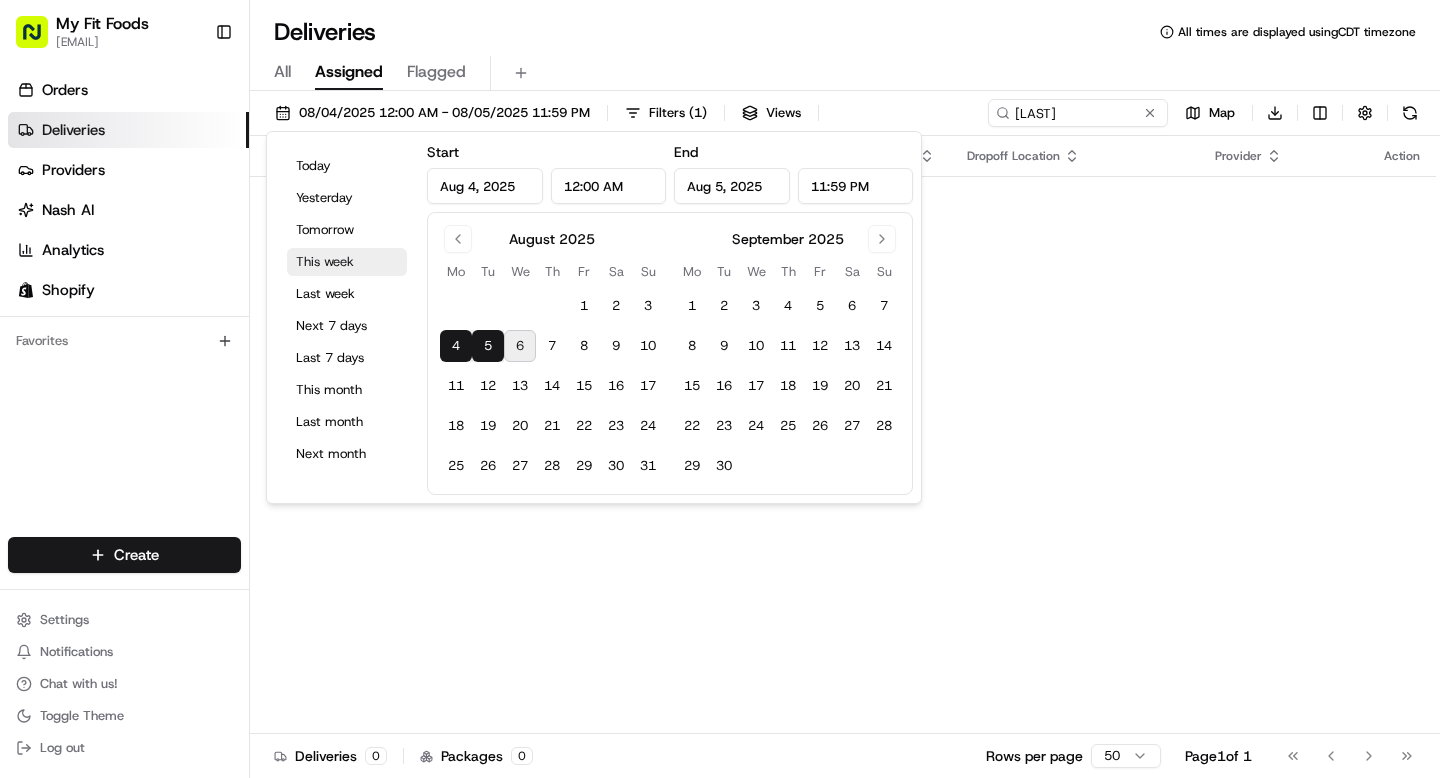 click on "This week" at bounding box center (347, 262) 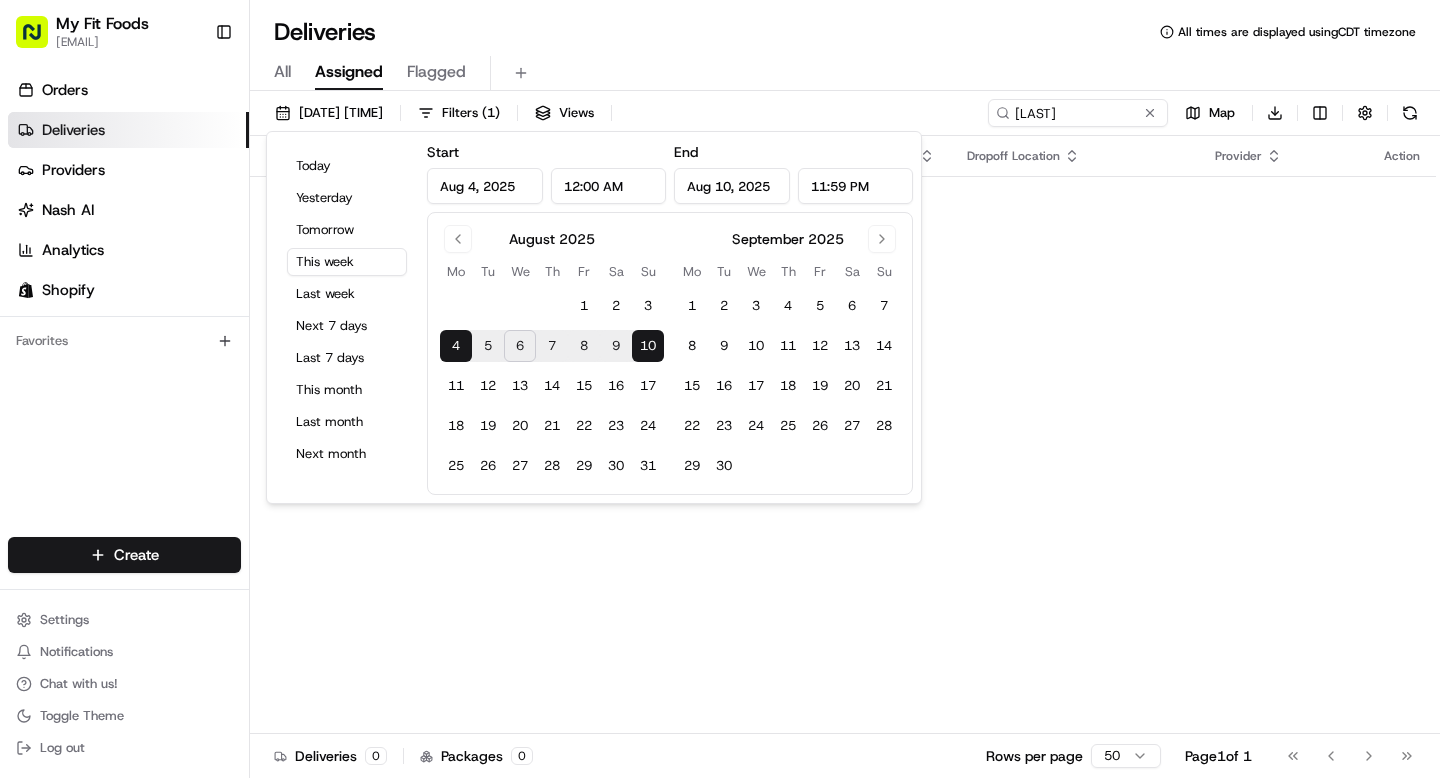 click on "Deliveries All times are displayed using  CDT   timezone" at bounding box center [845, 32] 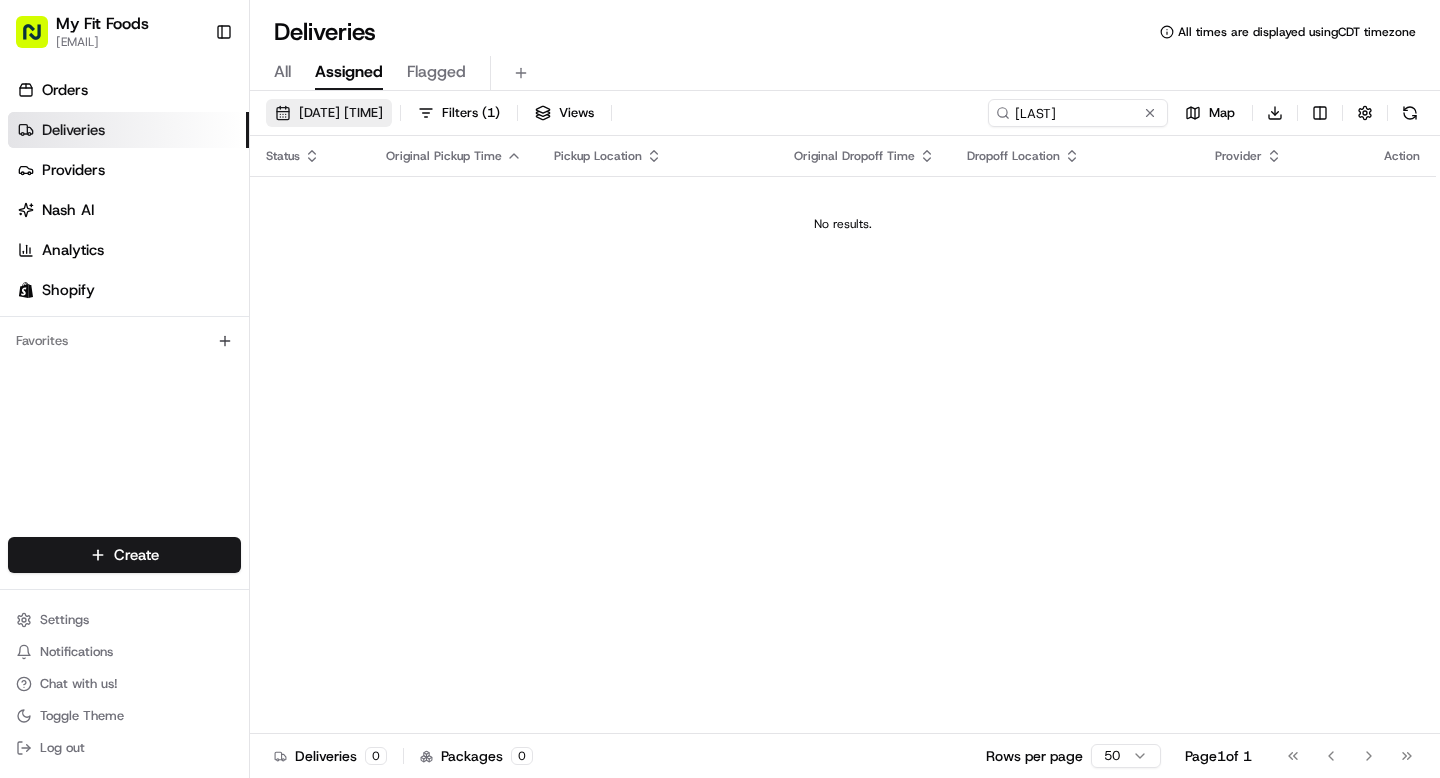 click on "08/04/2025 12:00 AM - 08/10/2025 11:59 PM" at bounding box center [341, 113] 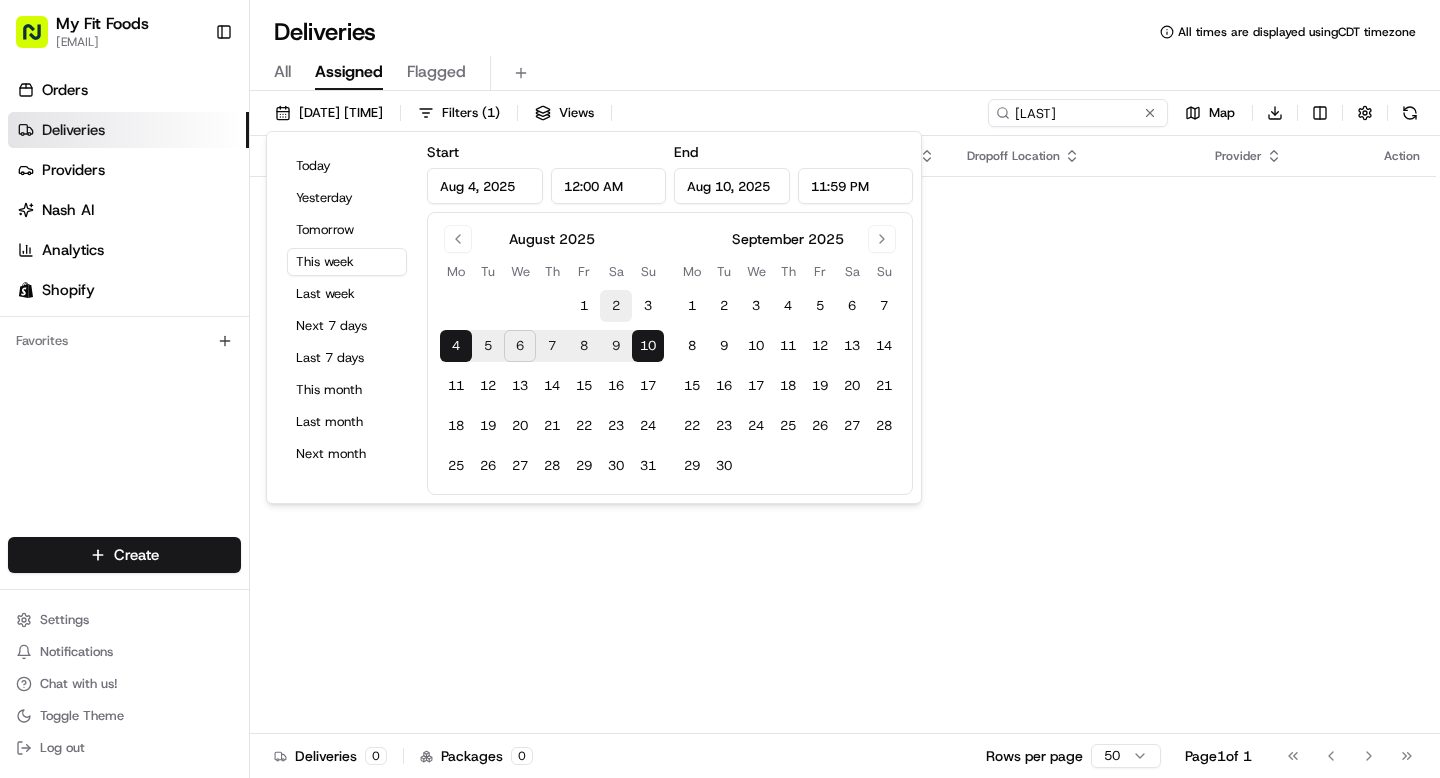 click on "2" at bounding box center [616, 306] 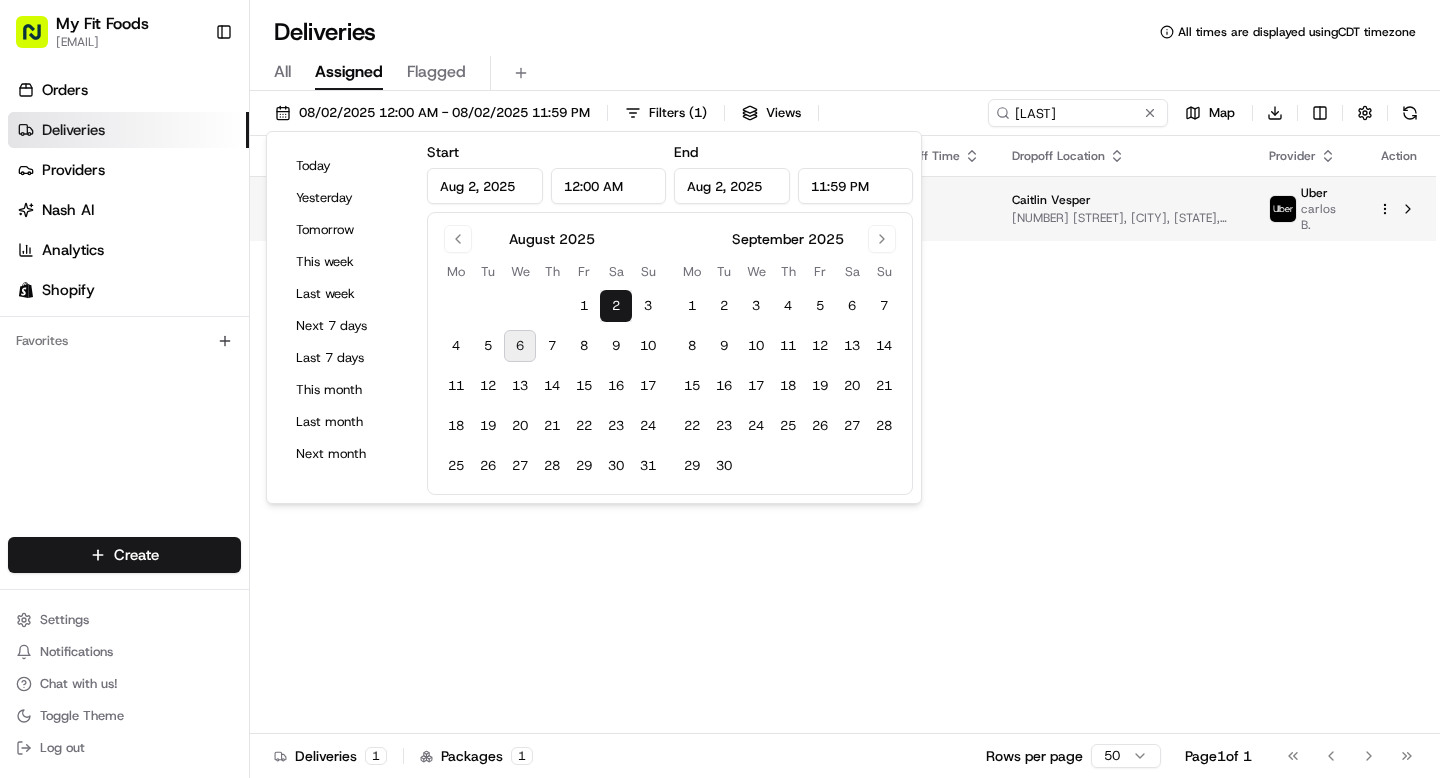 click on "My Fit Foods tyler@myfitfoods.com Toggle Sidebar Orders Deliveries Providers Nash AI Analytics Shopify Favorites Main Menu Members & Organization Organization Users Roles Preferences Customization Tracking Orchestration Automations Dispatch Strategy Optimization Strategy Locations Pickup Locations Dropoff Locations Shifts Billing Billing Refund Requests Integrations Notification Triggers Webhooks API Keys Request Logs Create Settings Notifications Chat with us! Toggle Theme Log out Deliveries All times are displayed using  CDT   timezone All Assigned Flagged 08/02/2025 12:00 AM - 08/02/2025 11:59 PM Filters ( 1 ) Views vesper Map Download Status Original Pickup Time Pickup Location Original Dropoff Time Dropoff Location Provider Action Dropoff Complete 5:00 PM 08/02/2025 My Fit Foods 3600 SW Cedar Hills Blvd, Beaverton, OR 97005, USA 8:00 PM 08/02/2025 Caitlin Vesper 14963 NW Shackelford Rd, Portland, OR 97229, US Uber carlos B. Deliveries 1 Packages 1 Rows per page 50 Page  1  of   1
Mo" at bounding box center [720, 389] 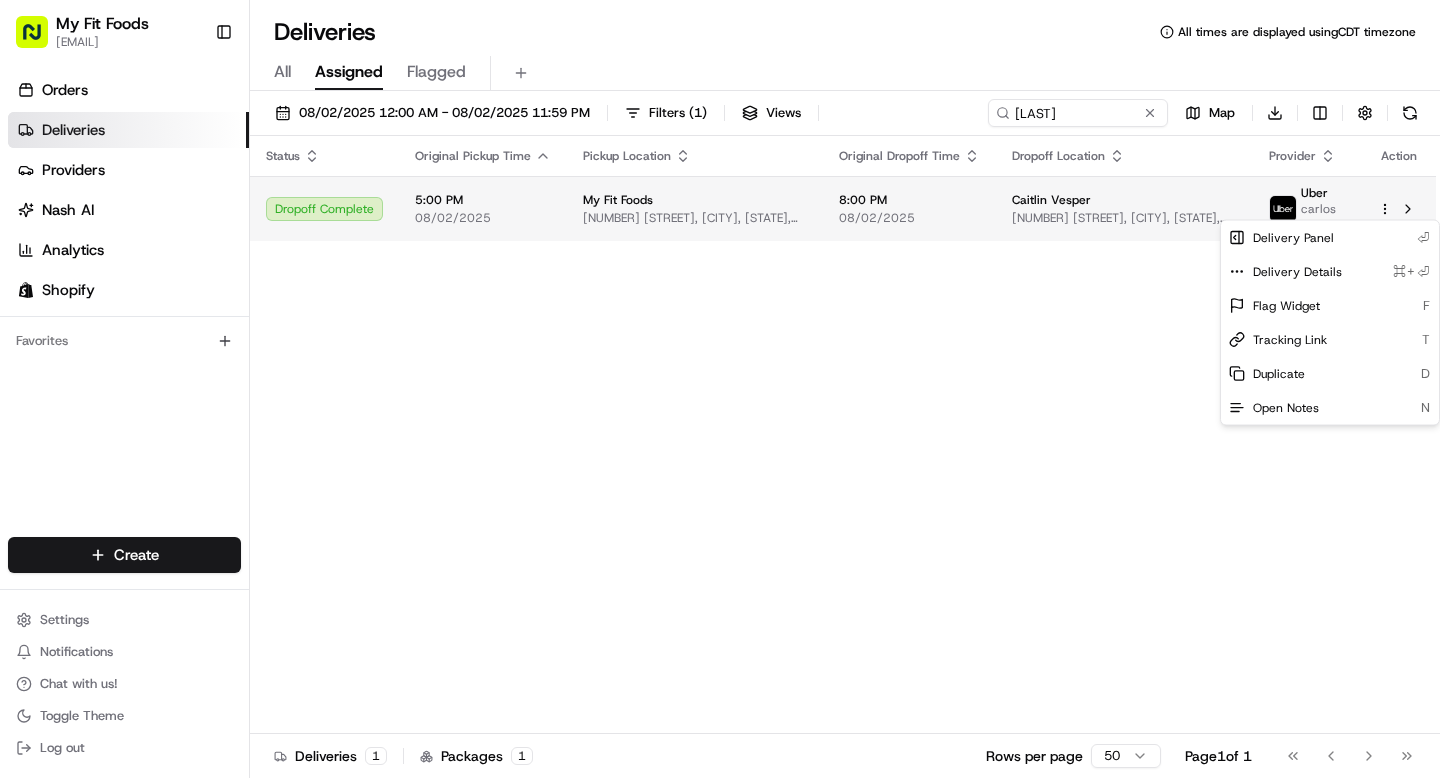 click on "My Fit Foods tyler@myfitfoods.com Toggle Sidebar Orders Deliveries Providers Nash AI Analytics Shopify Favorites Main Menu Members & Organization Organization Users Roles Preferences Customization Tracking Orchestration Automations Dispatch Strategy Optimization Strategy Locations Pickup Locations Dropoff Locations Shifts Billing Billing Refund Requests Integrations Notification Triggers Webhooks API Keys Request Logs Create Settings Notifications Chat with us! Toggle Theme Log out Deliveries All times are displayed using  CDT   timezone All Assigned Flagged 08/02/2025 12:00 AM - 08/02/2025 11:59 PM Filters ( 1 ) Views vesper Map Download Status Original Pickup Time Pickup Location Original Dropoff Time Dropoff Location Provider Action Dropoff Complete 5:00 PM 08/02/2025 My Fit Foods 3600 SW Cedar Hills Blvd, Beaverton, OR 97005, USA 8:00 PM 08/02/2025 Caitlin Vesper 14963 NW Shackelford Rd, Portland, OR 97229, US Uber carlos B. Deliveries 1 Packages 1 Rows per page 50 Page  1  of   1
F" at bounding box center [720, 389] 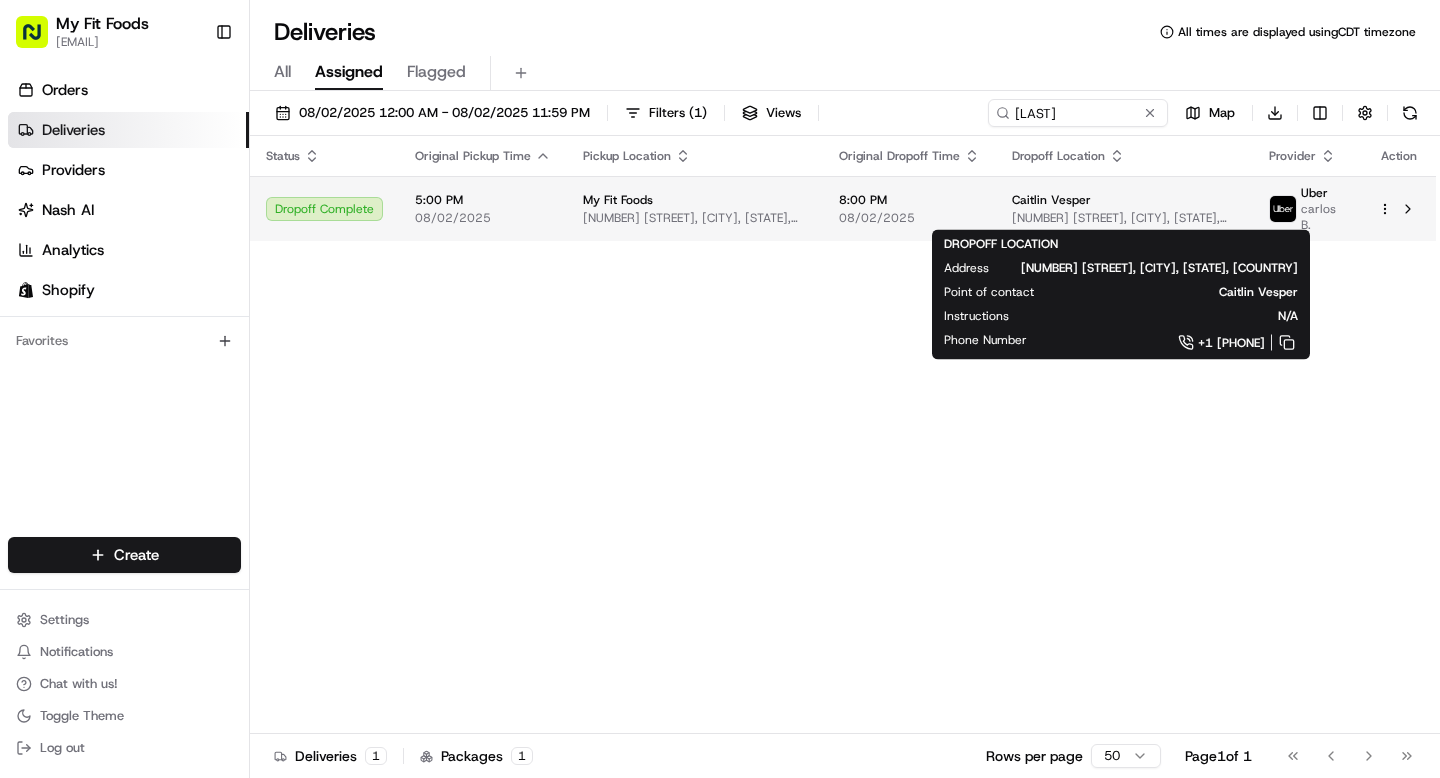 click on "Caitlin Vesper" at bounding box center (1124, 200) 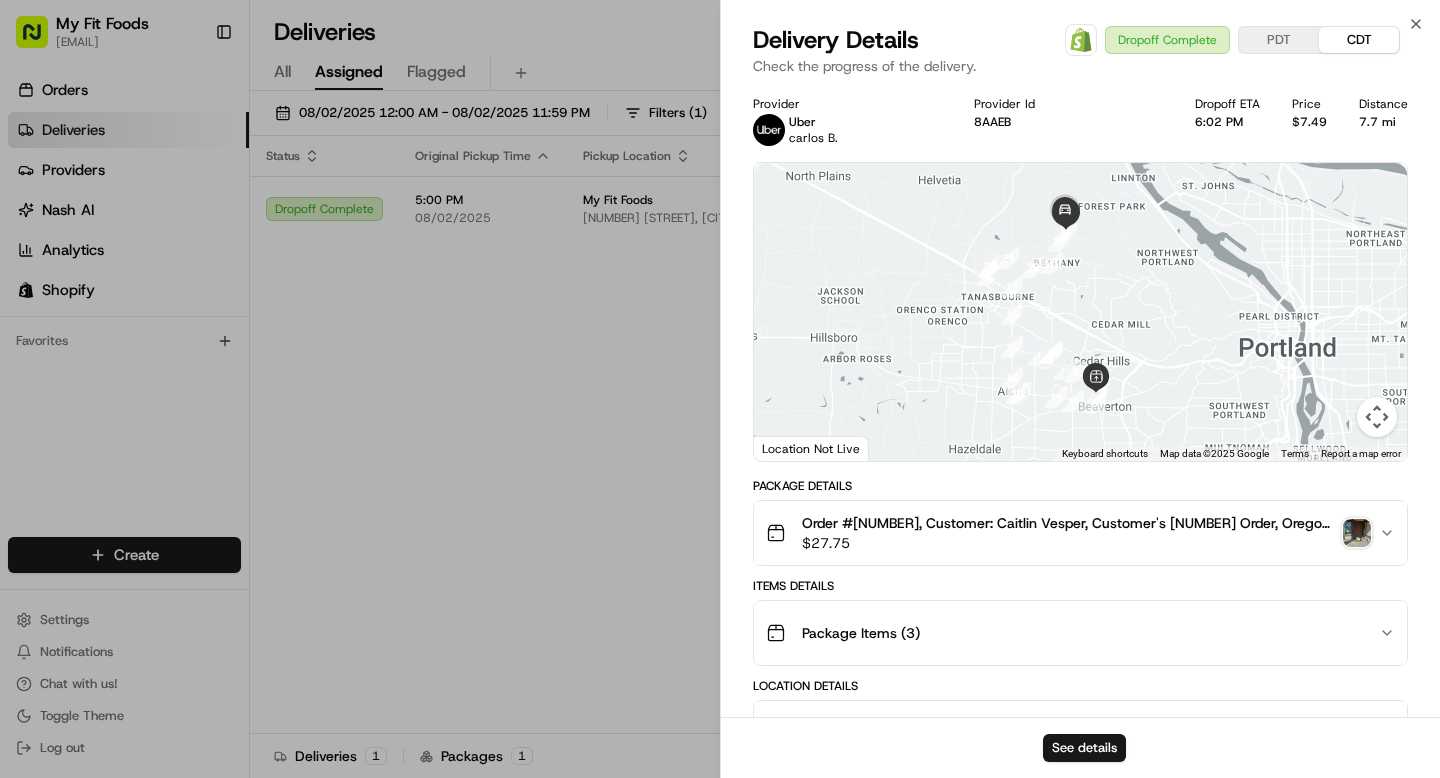 click on "Package Items ( 3 )" at bounding box center [1072, 633] 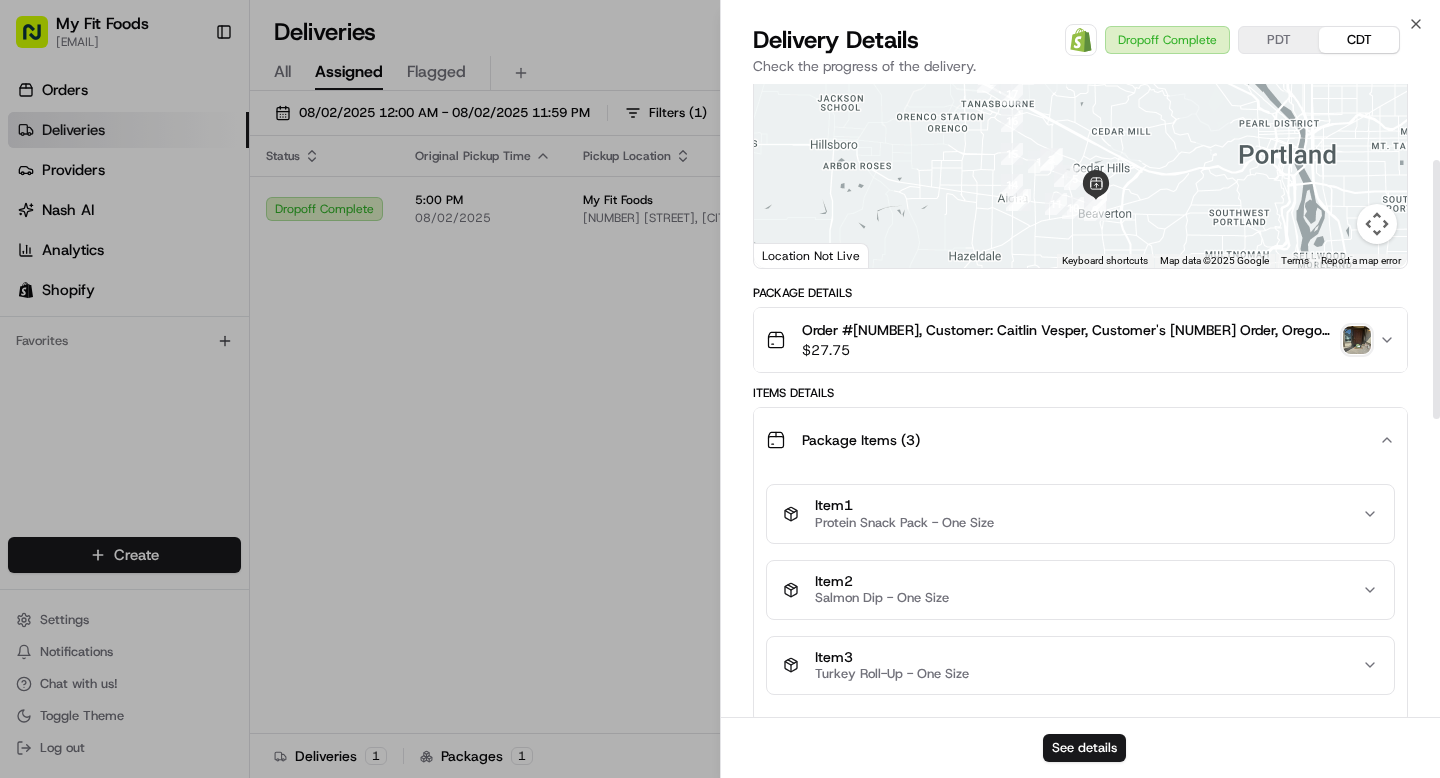 scroll, scrollTop: 186, scrollLeft: 0, axis: vertical 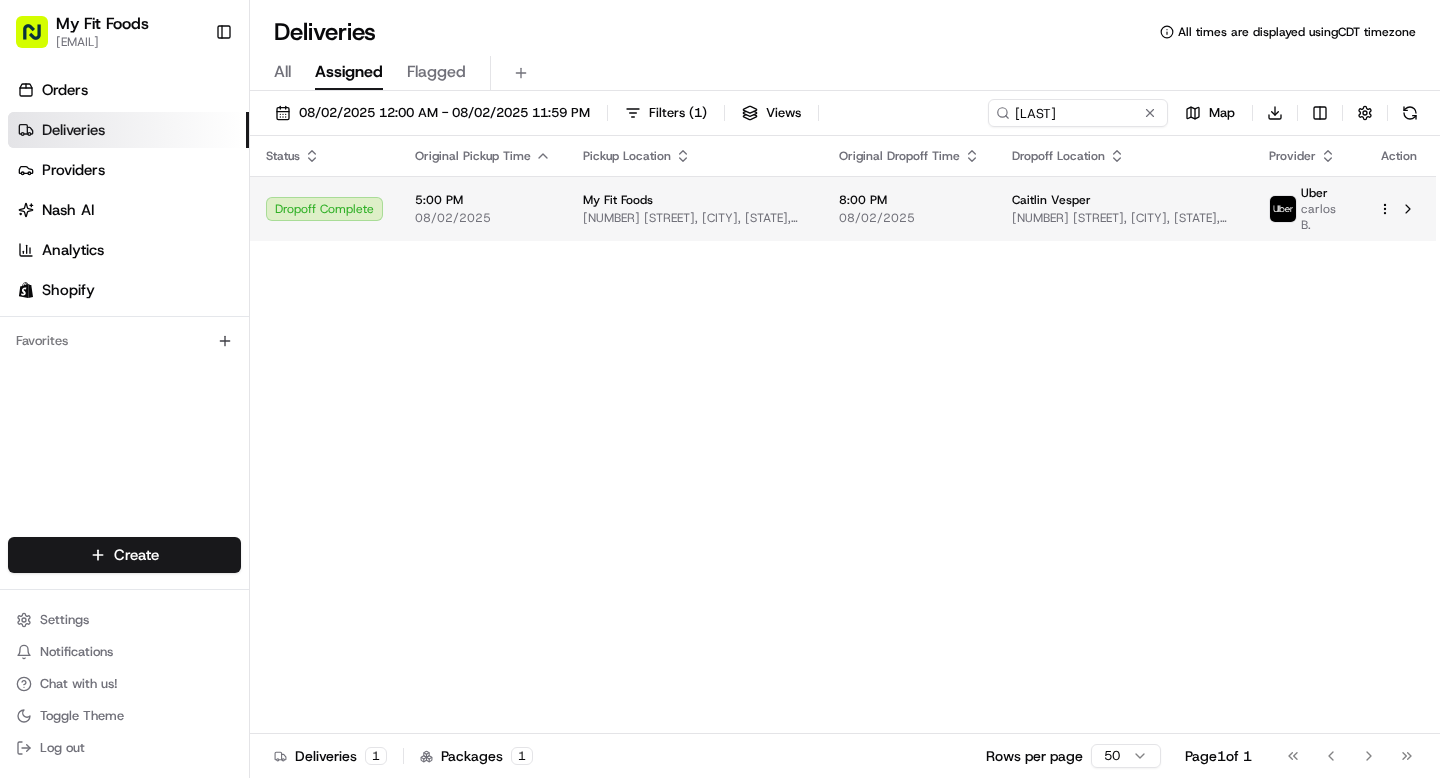 click on "My Fit Foods tyler@myfitfoods.com Toggle Sidebar Orders Deliveries Providers Nash AI Analytics Shopify Favorites Main Menu Members & Organization Organization Users Roles Preferences Customization Tracking Orchestration Automations Dispatch Strategy Optimization Strategy Locations Pickup Locations Dropoff Locations Shifts Billing Billing Refund Requests Integrations Notification Triggers Webhooks API Keys Request Logs Create Settings Notifications Chat with us! Toggle Theme Log out Deliveries All times are displayed using  CDT   timezone All Assigned Flagged 08/02/2025 12:00 AM - 08/02/2025 11:59 PM Filters ( 1 ) Views vesper Map Download Status Original Pickup Time Pickup Location Original Dropoff Time Dropoff Location Provider Action Dropoff Complete 5:00 PM 08/02/2025 My Fit Foods 3600 SW Cedar Hills Blvd, Beaverton, OR 97005, USA 8:00 PM 08/02/2025 Caitlin Vesper 14963 NW Shackelford Rd, Portland, OR 97229, US Uber carlos B. Deliveries 1 Packages 1 Rows per page 50 Page  1  of   1" at bounding box center (720, 389) 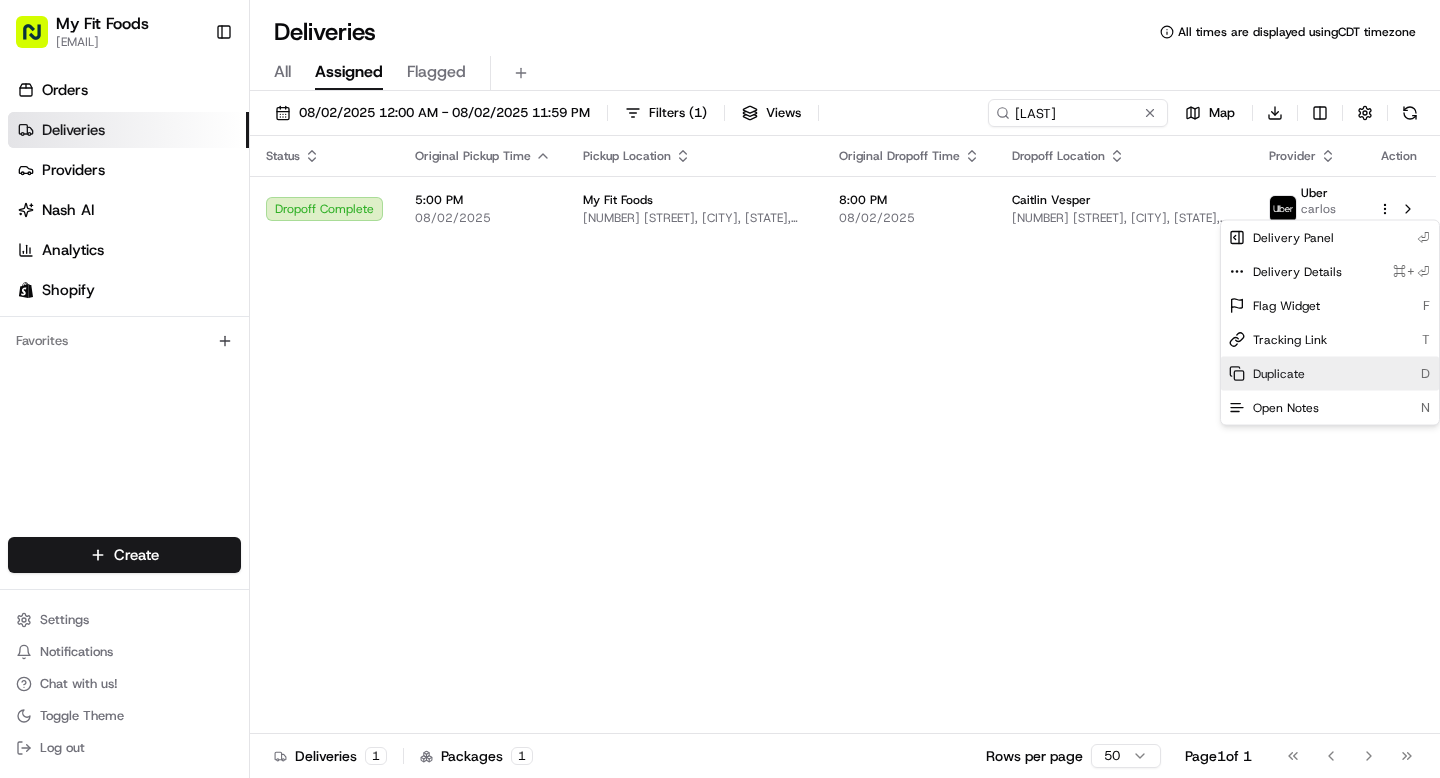 click on "Duplicate" at bounding box center [1279, 374] 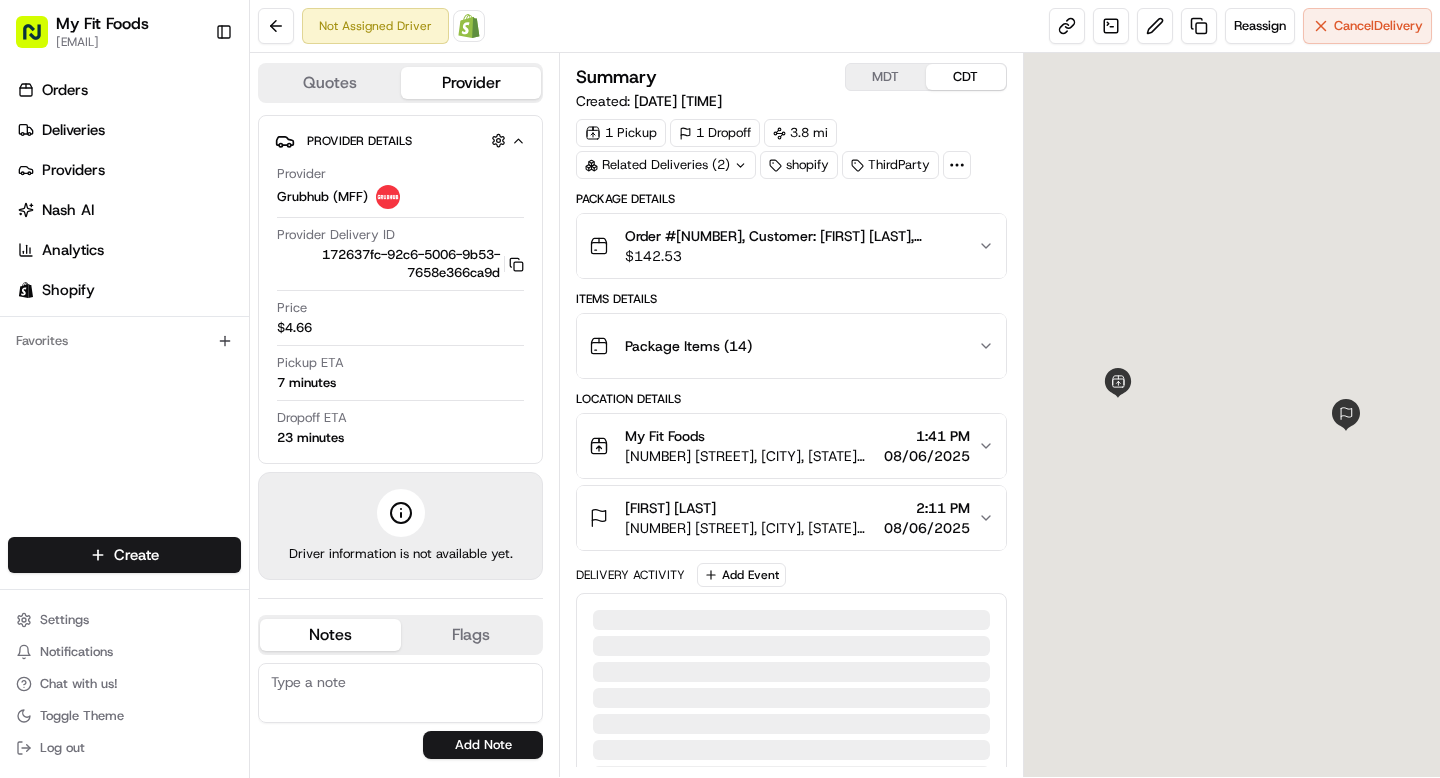 scroll, scrollTop: 0, scrollLeft: 0, axis: both 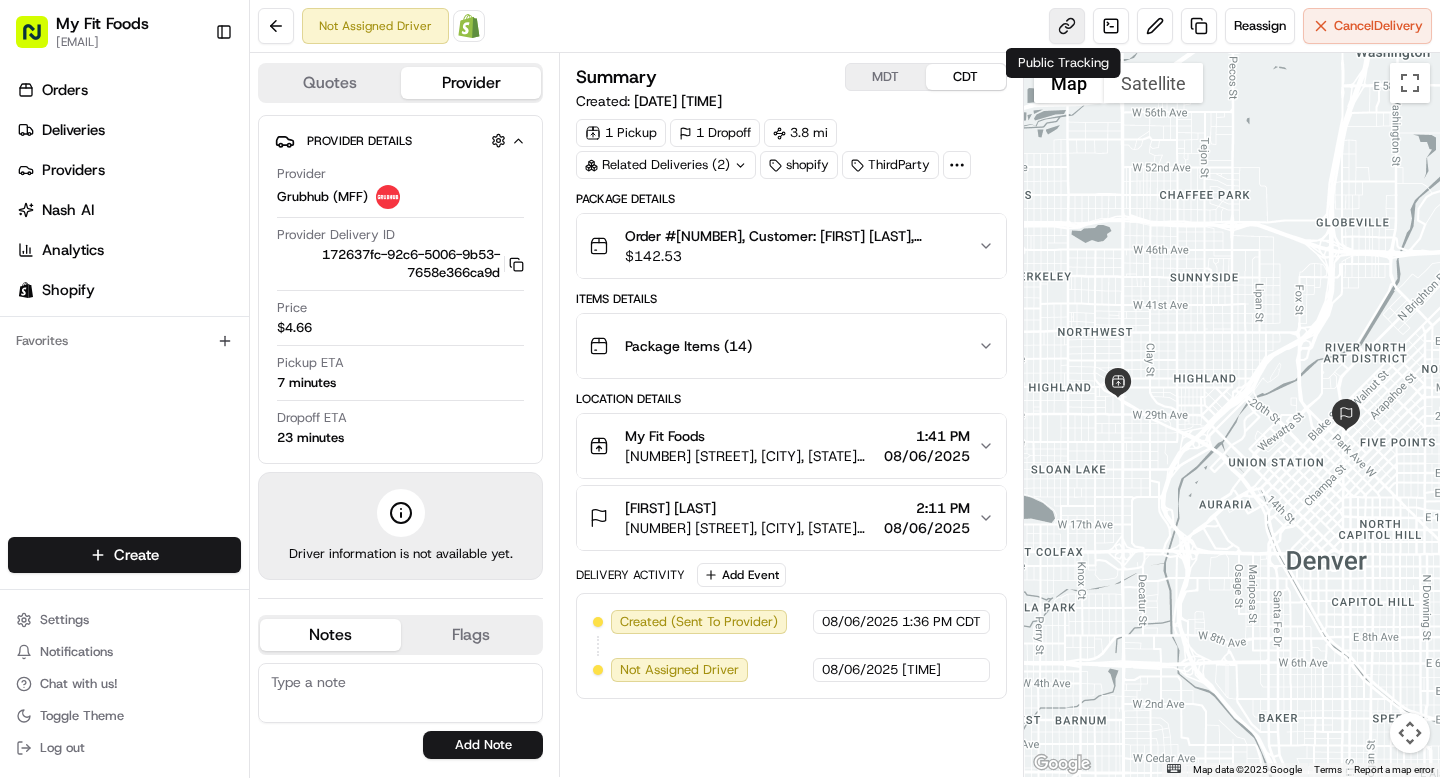 click at bounding box center (1067, 26) 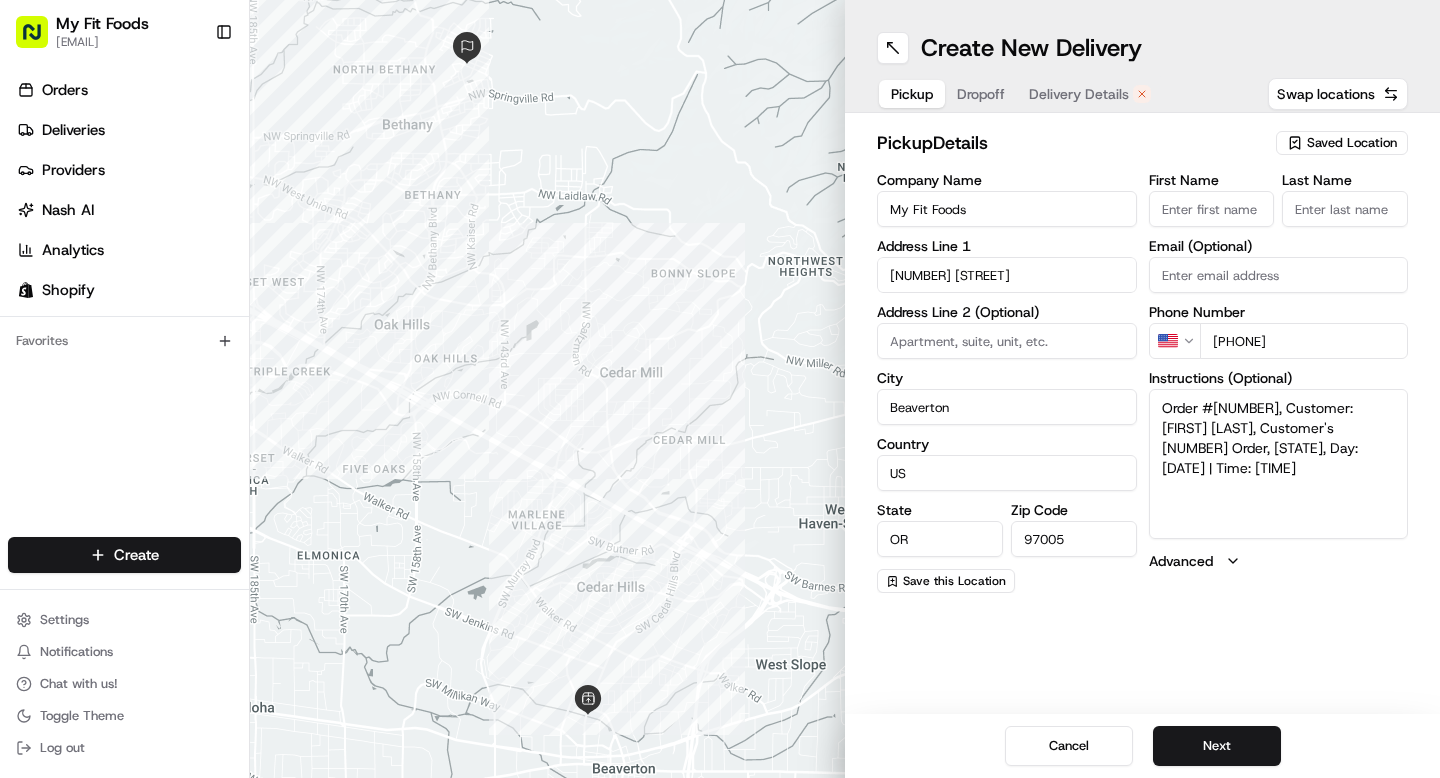 scroll, scrollTop: 0, scrollLeft: 0, axis: both 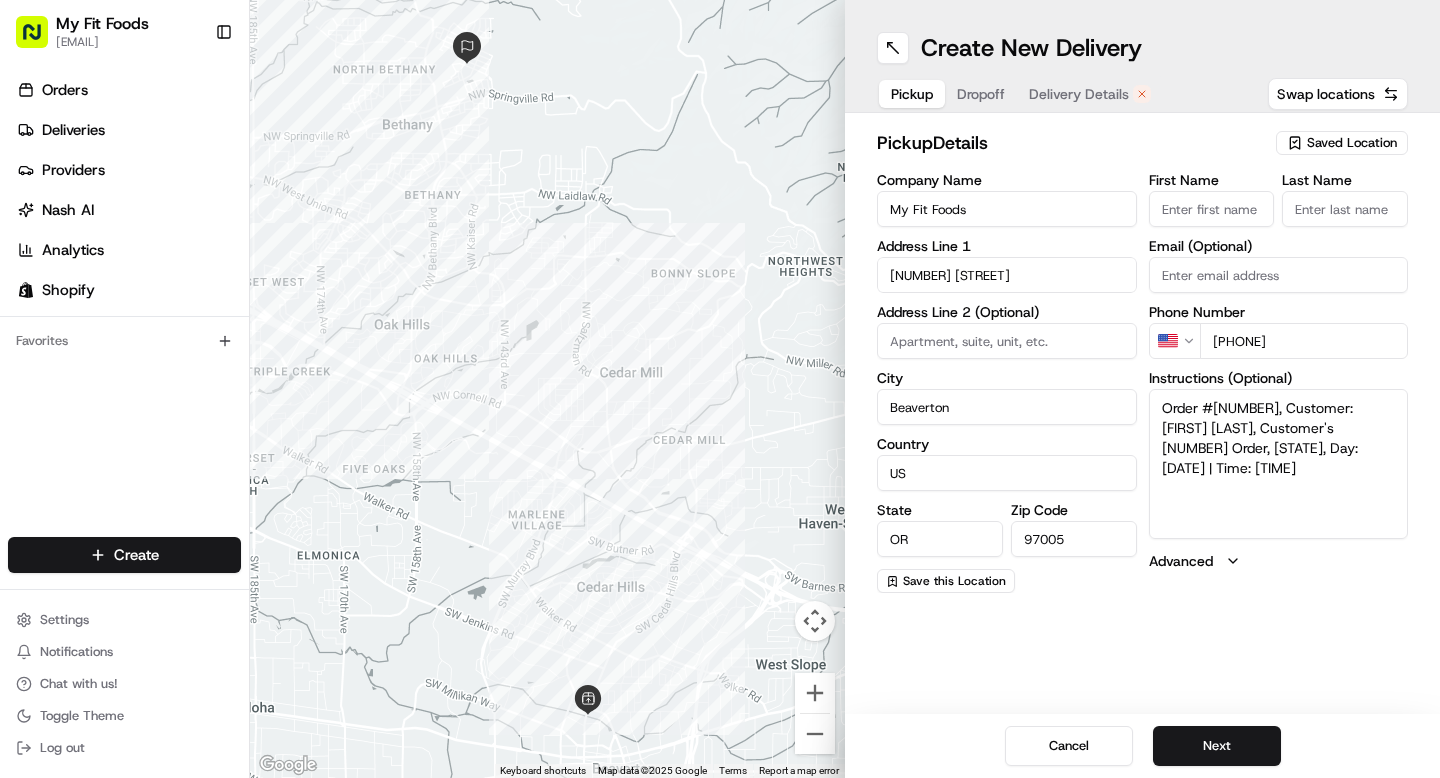click on "Delivery Details" at bounding box center (1079, 94) 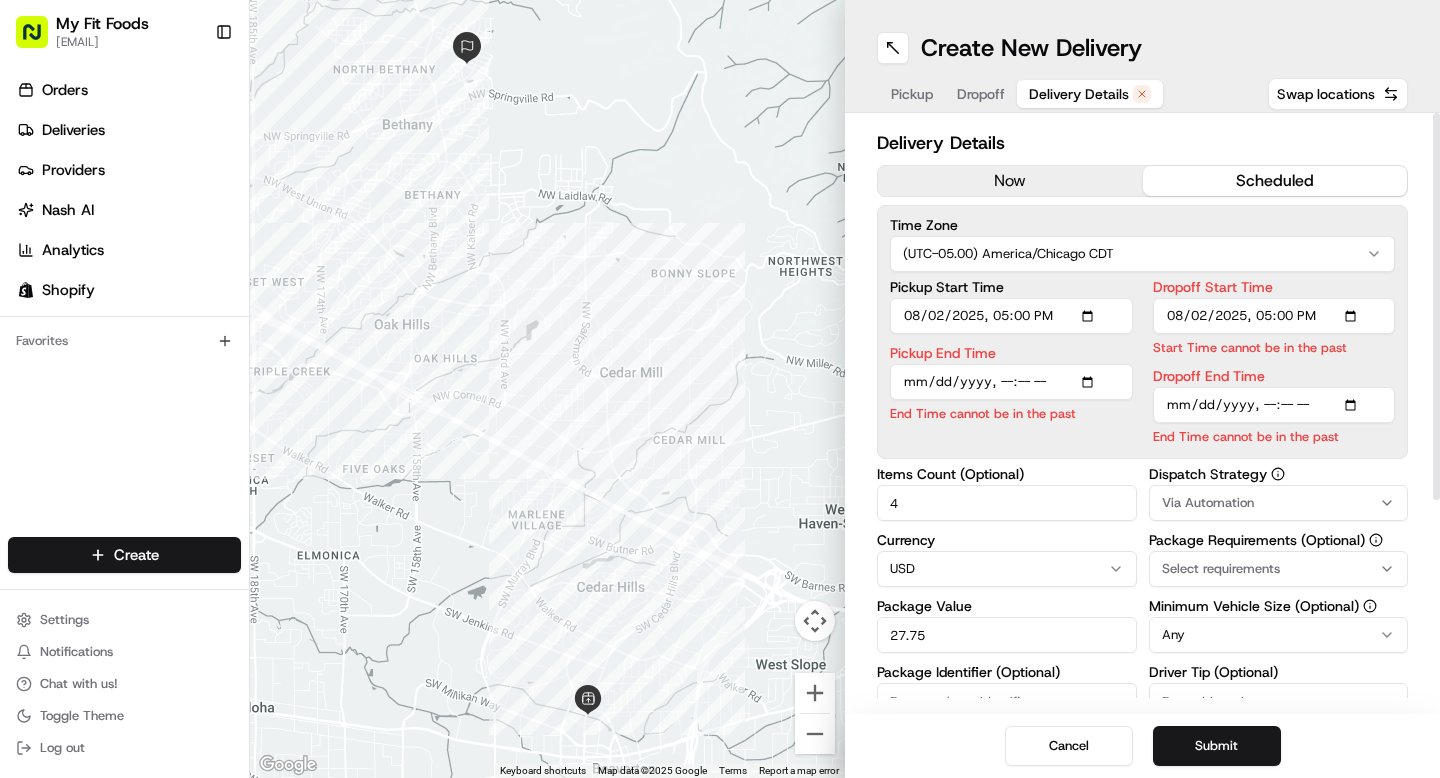 click on "now" at bounding box center [1010, 181] 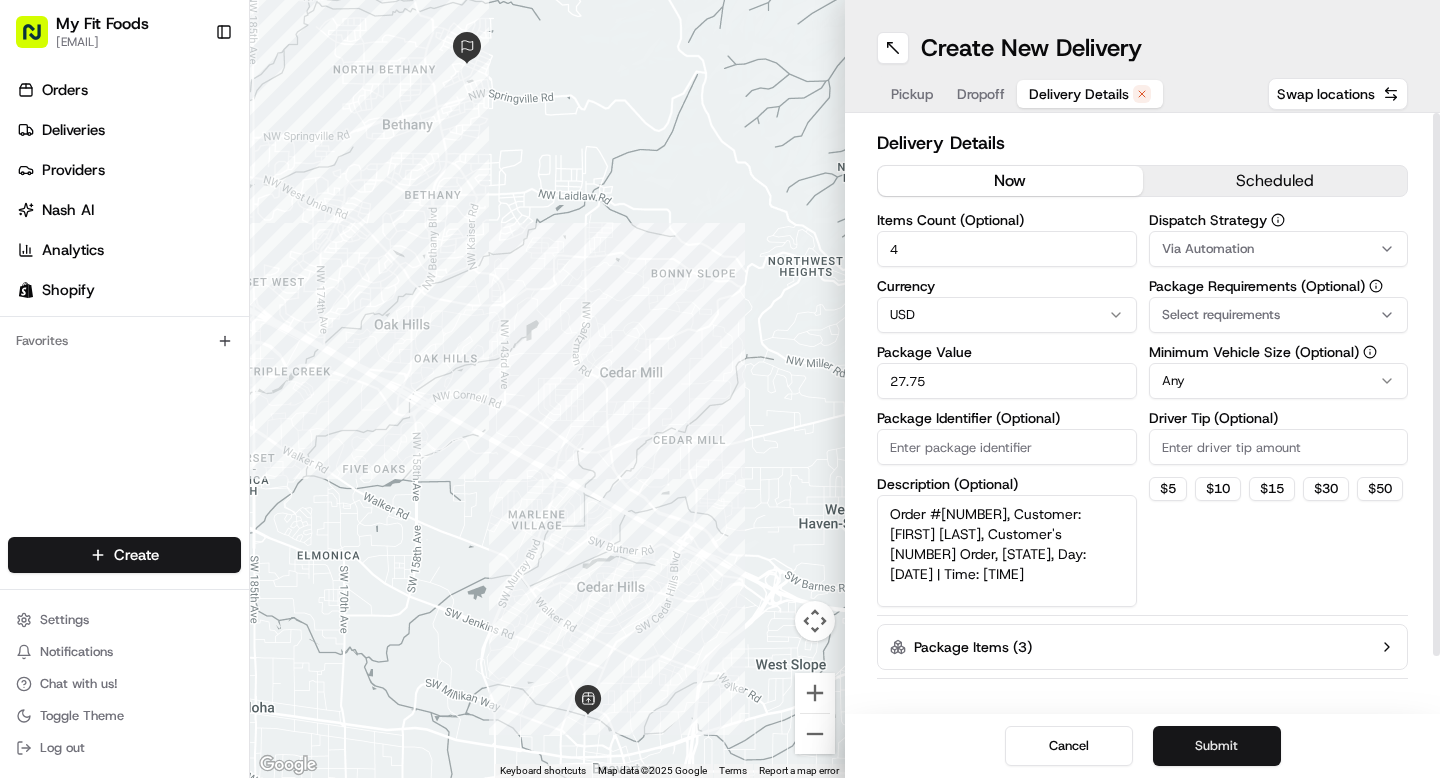 click on "Submit" at bounding box center (1217, 746) 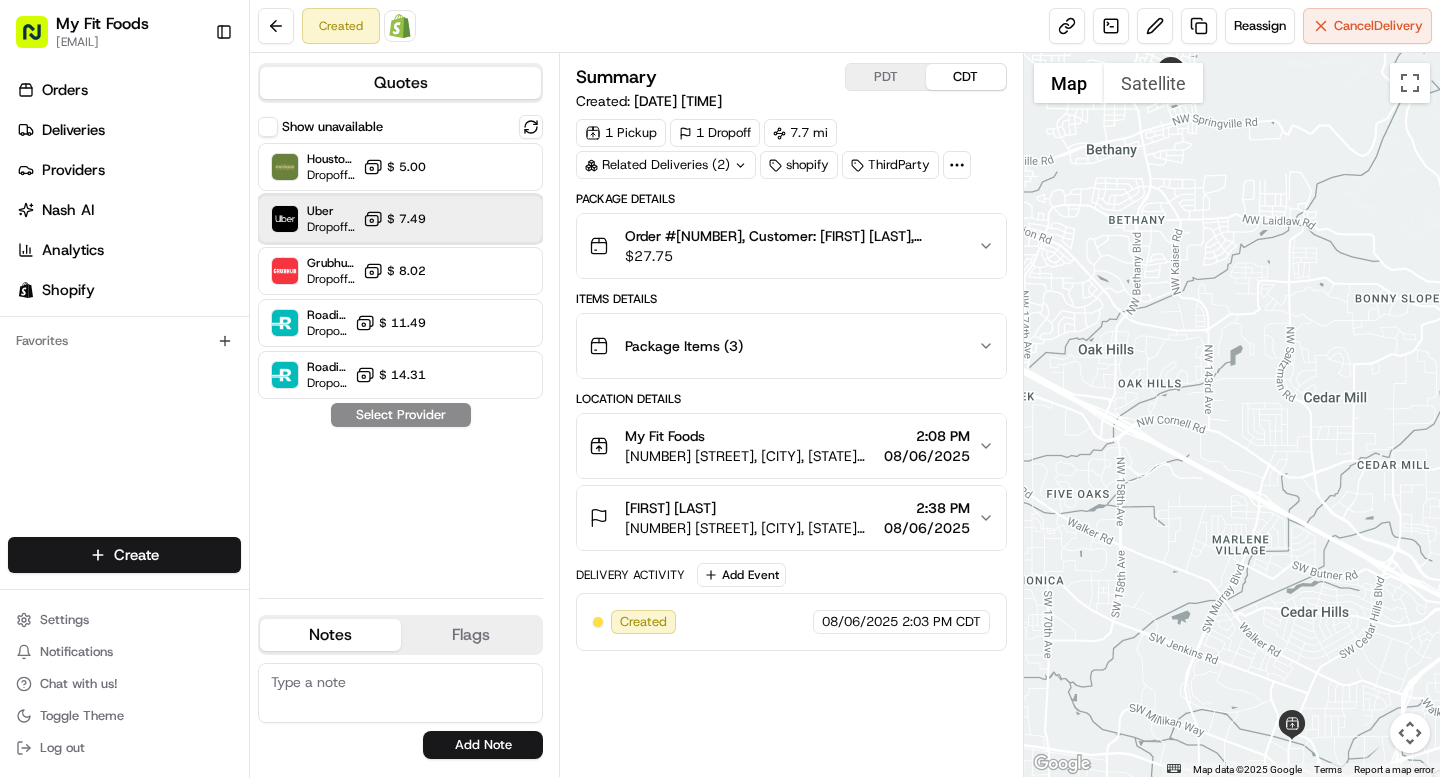 click on "Uber Dropoff ETA   58 minutes $   7.49" at bounding box center [400, 219] 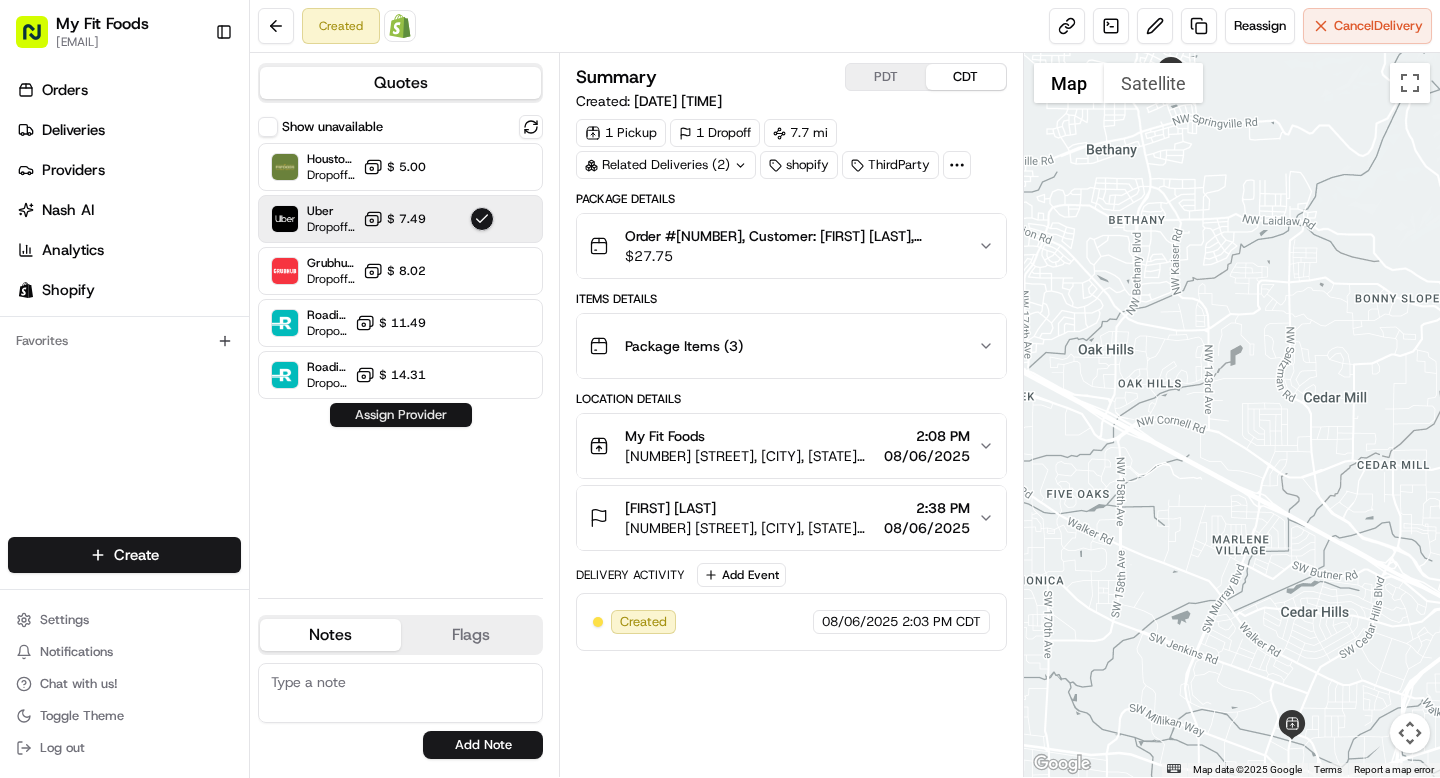 click on "Assign Provider" at bounding box center (401, 415) 